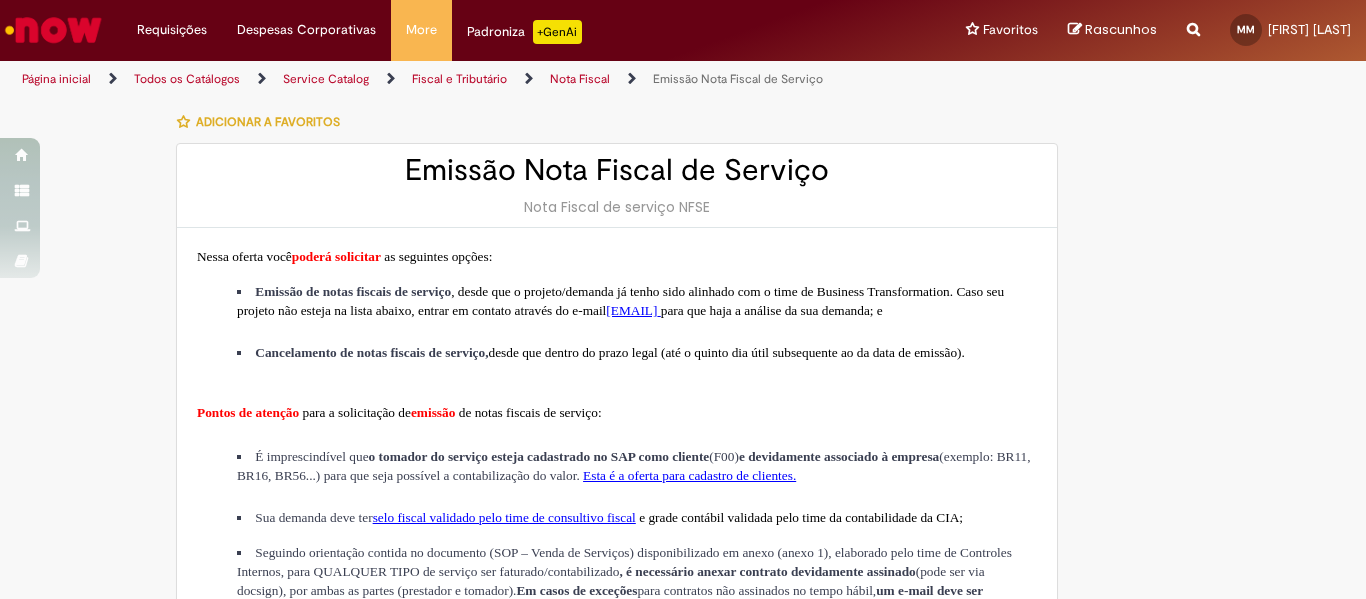 select on "*******" 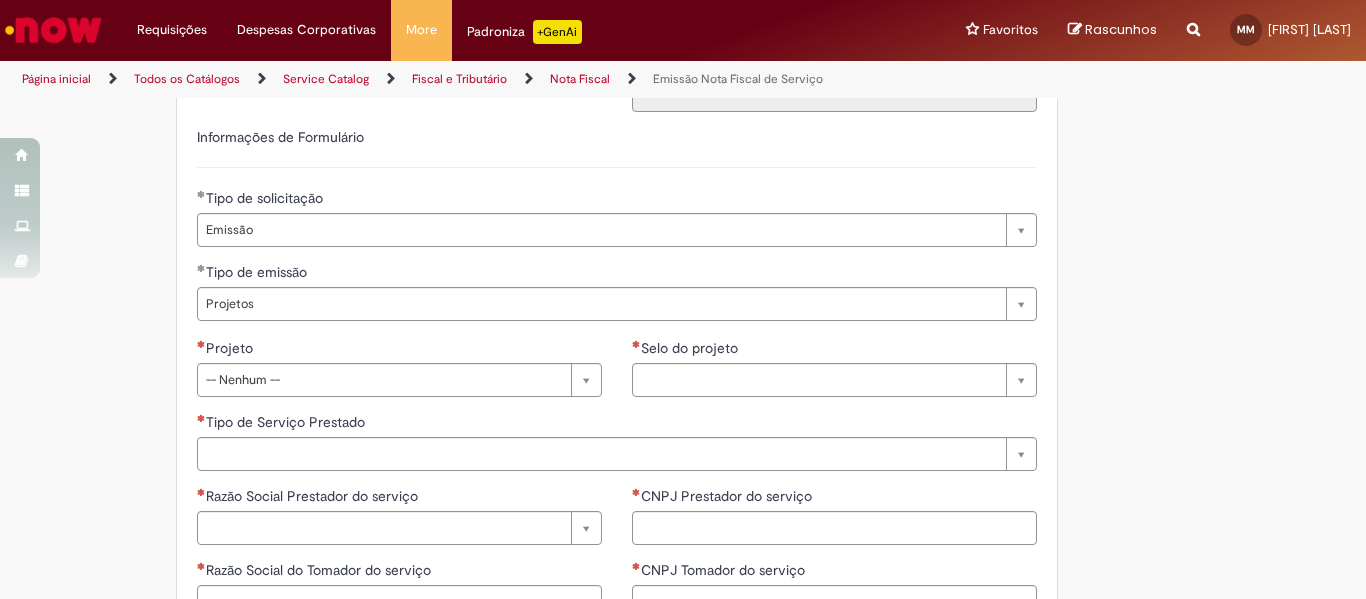scroll, scrollTop: 1285, scrollLeft: 0, axis: vertical 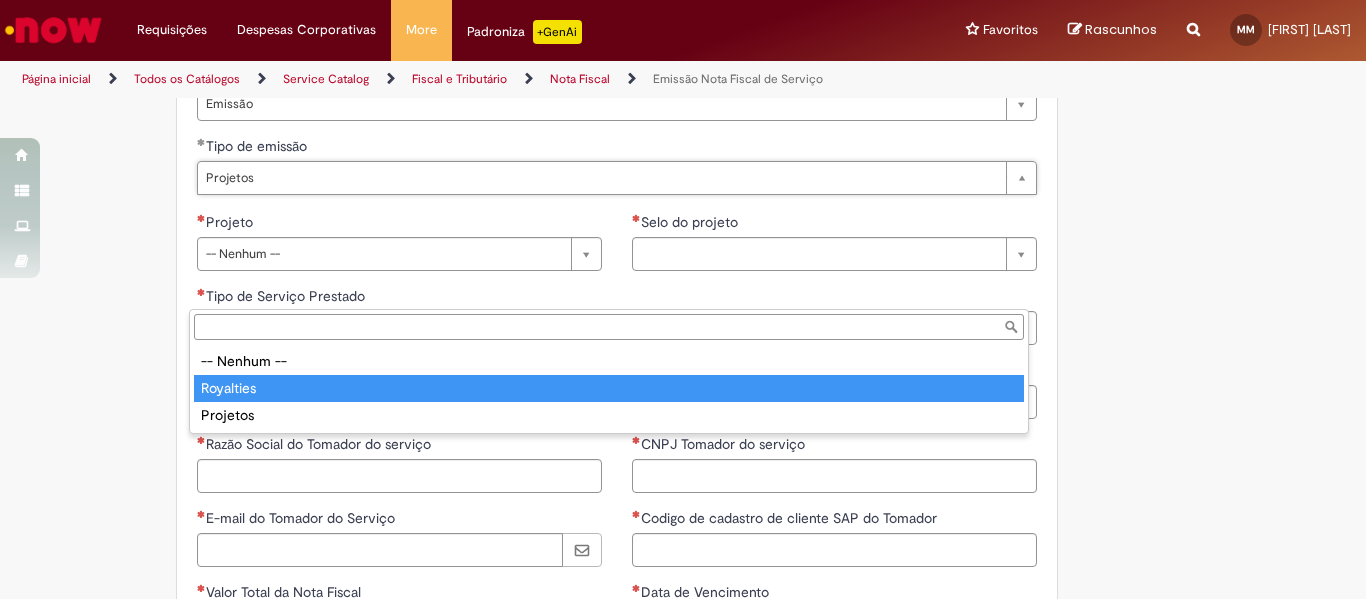 type on "*********" 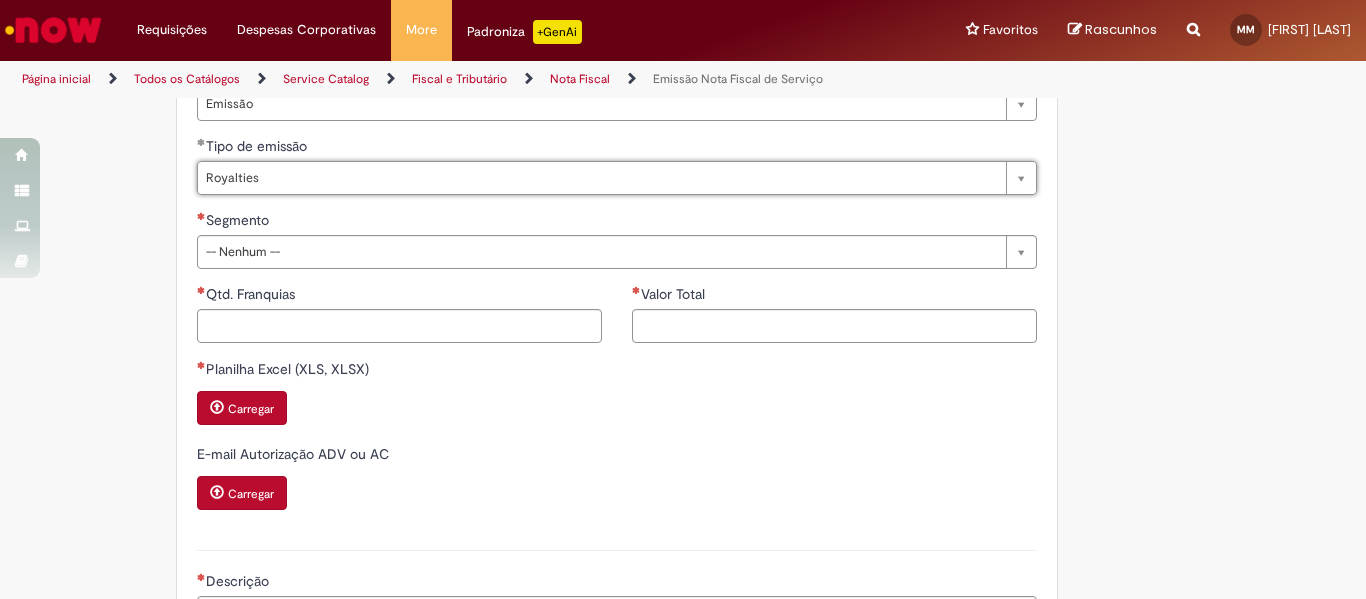 scroll, scrollTop: 0, scrollLeft: 0, axis: both 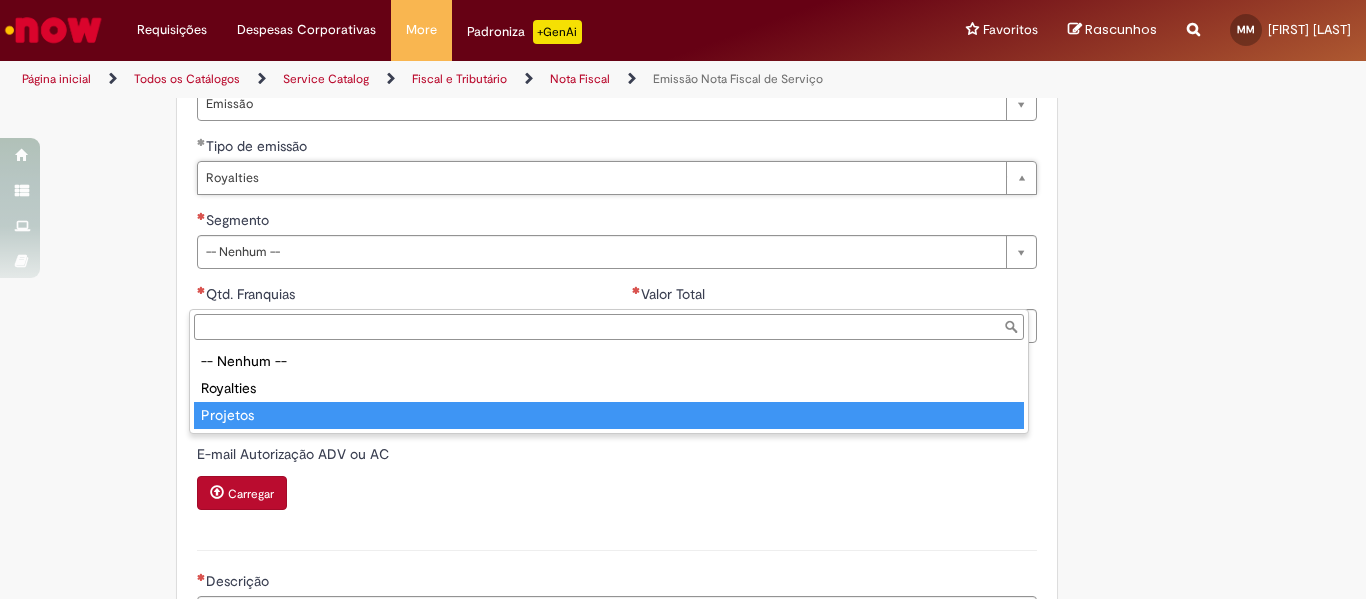 type on "********" 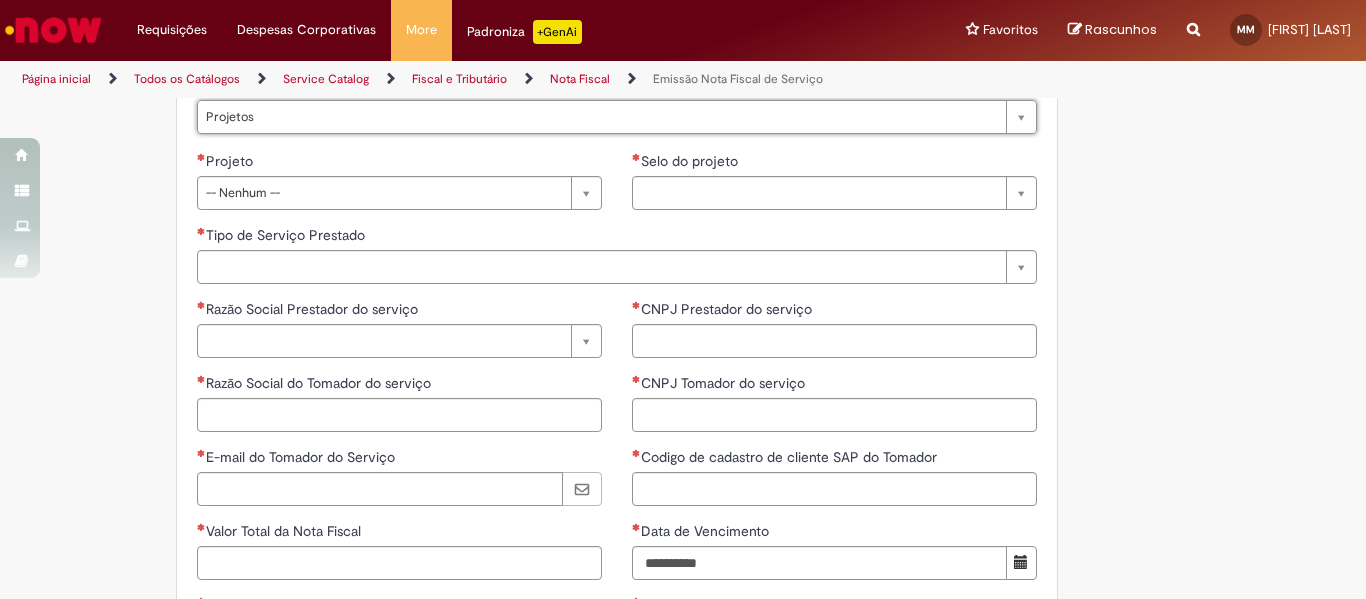 scroll, scrollTop: 1485, scrollLeft: 0, axis: vertical 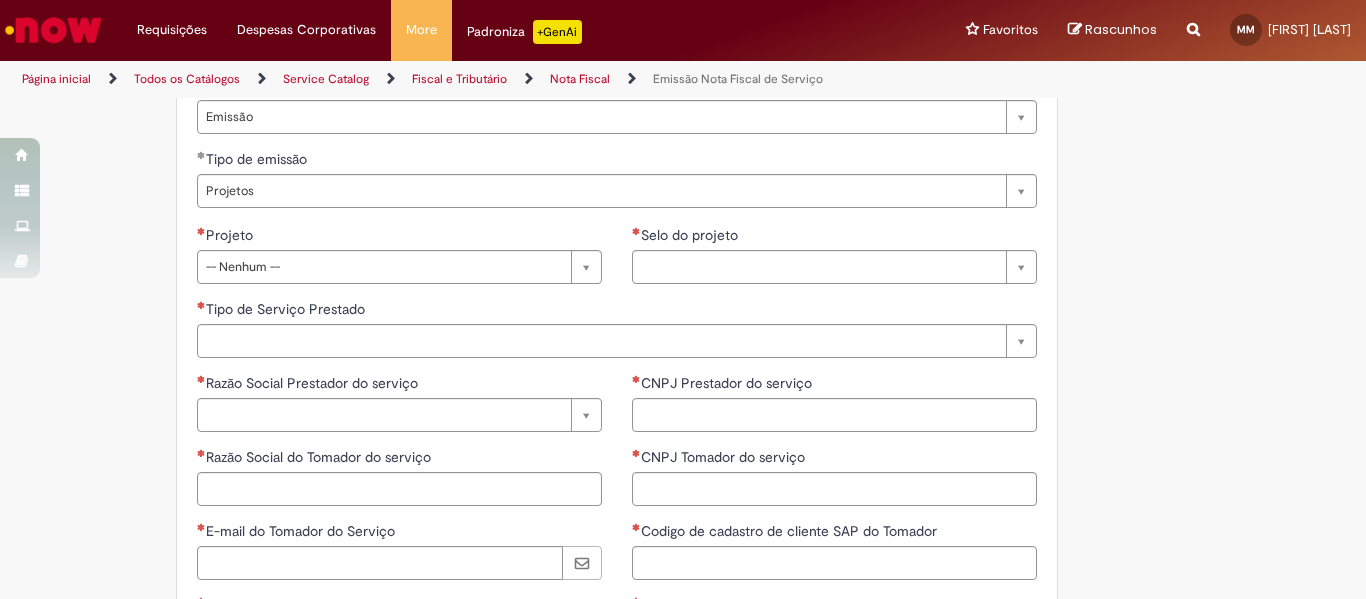 type 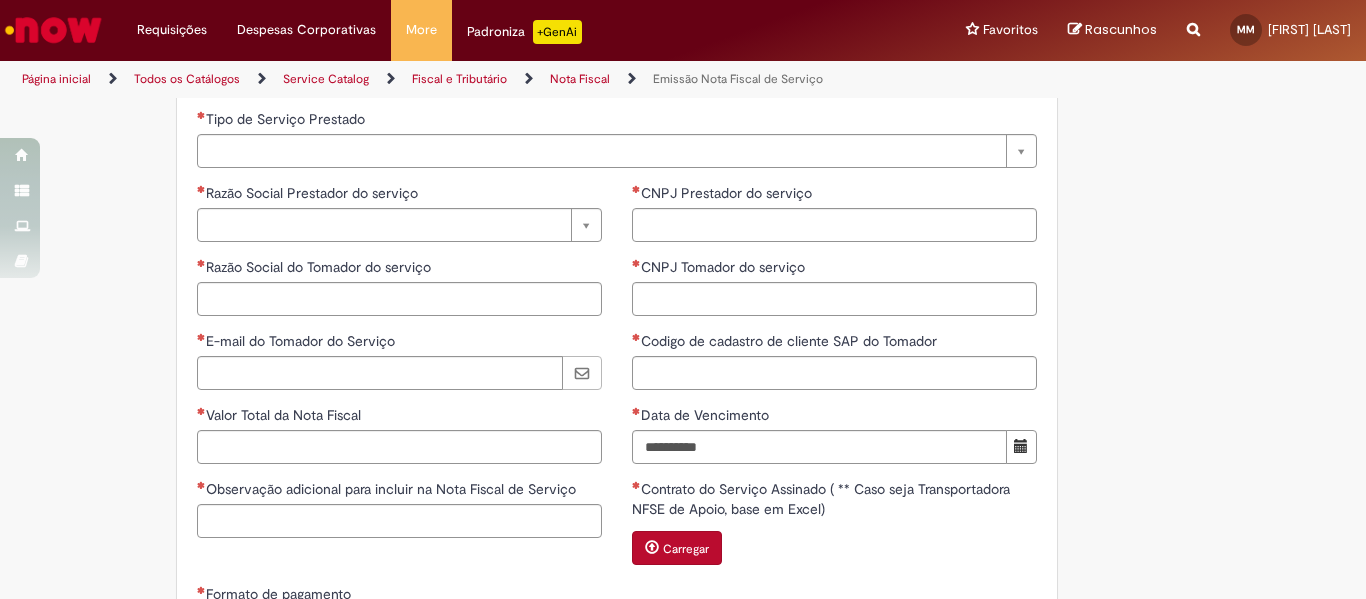 scroll, scrollTop: 1600, scrollLeft: 0, axis: vertical 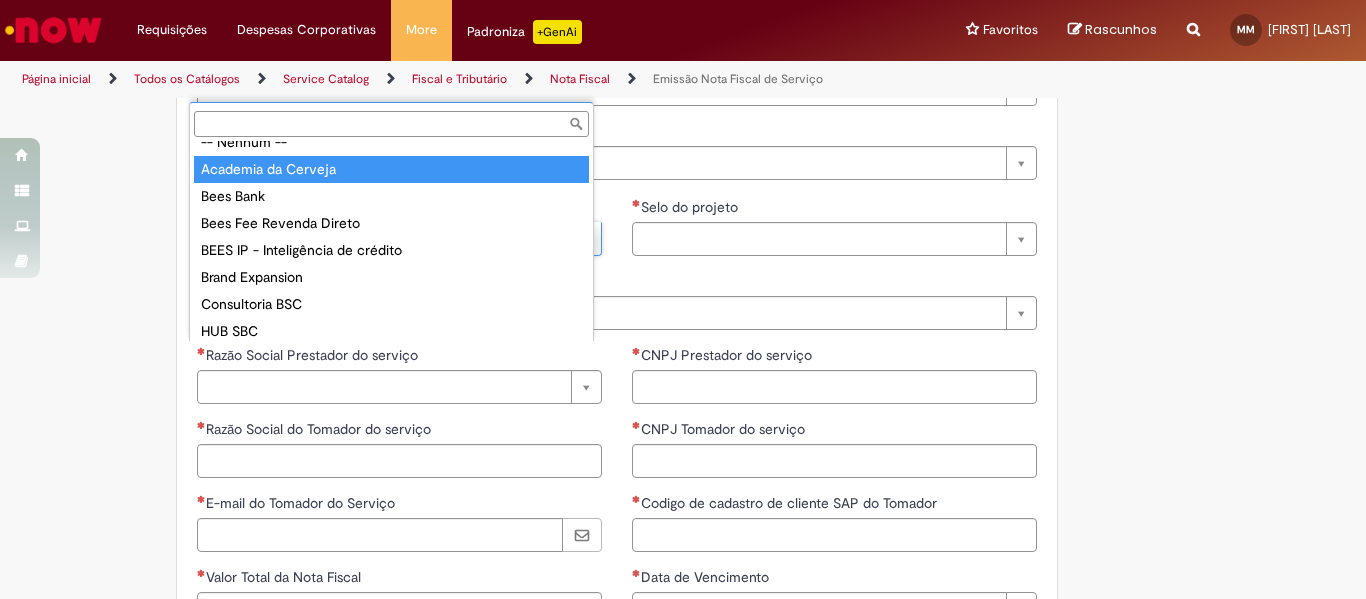 type on "**********" 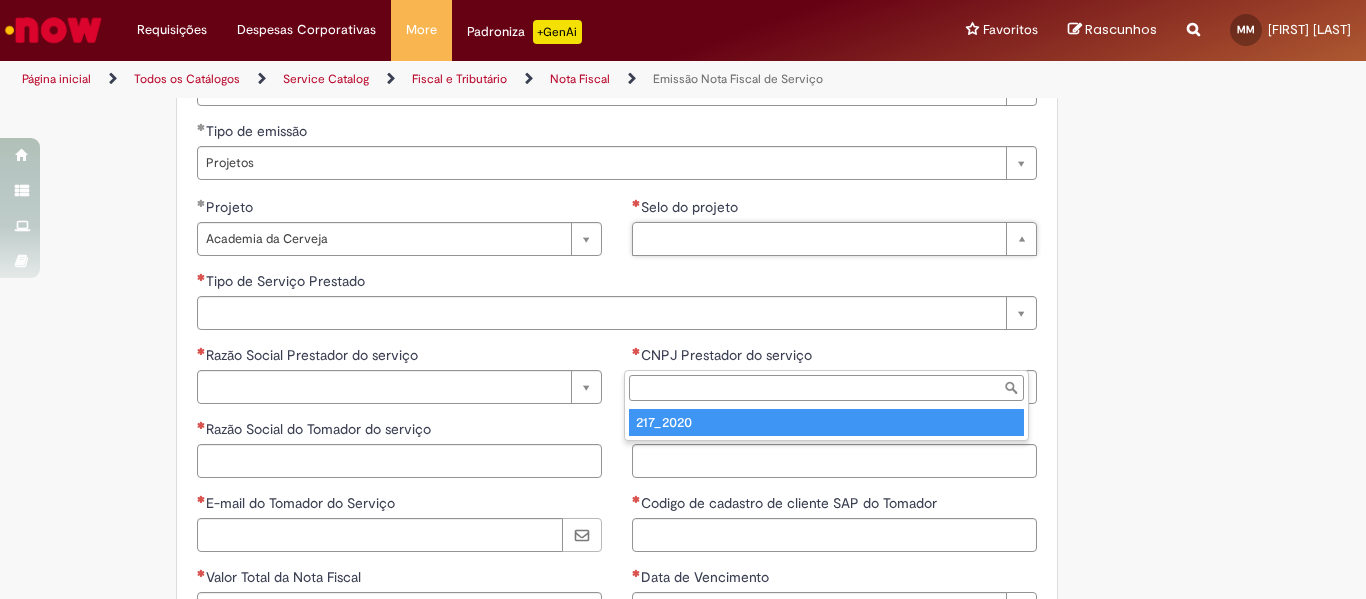 type on "********" 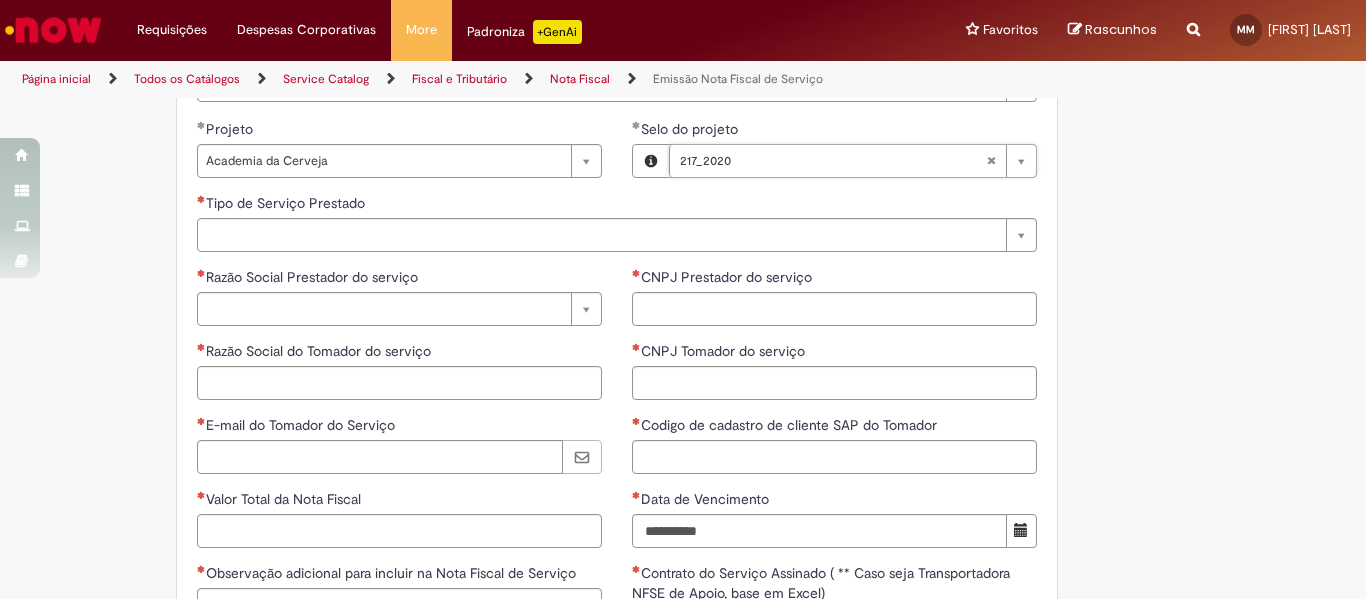 scroll, scrollTop: 1500, scrollLeft: 0, axis: vertical 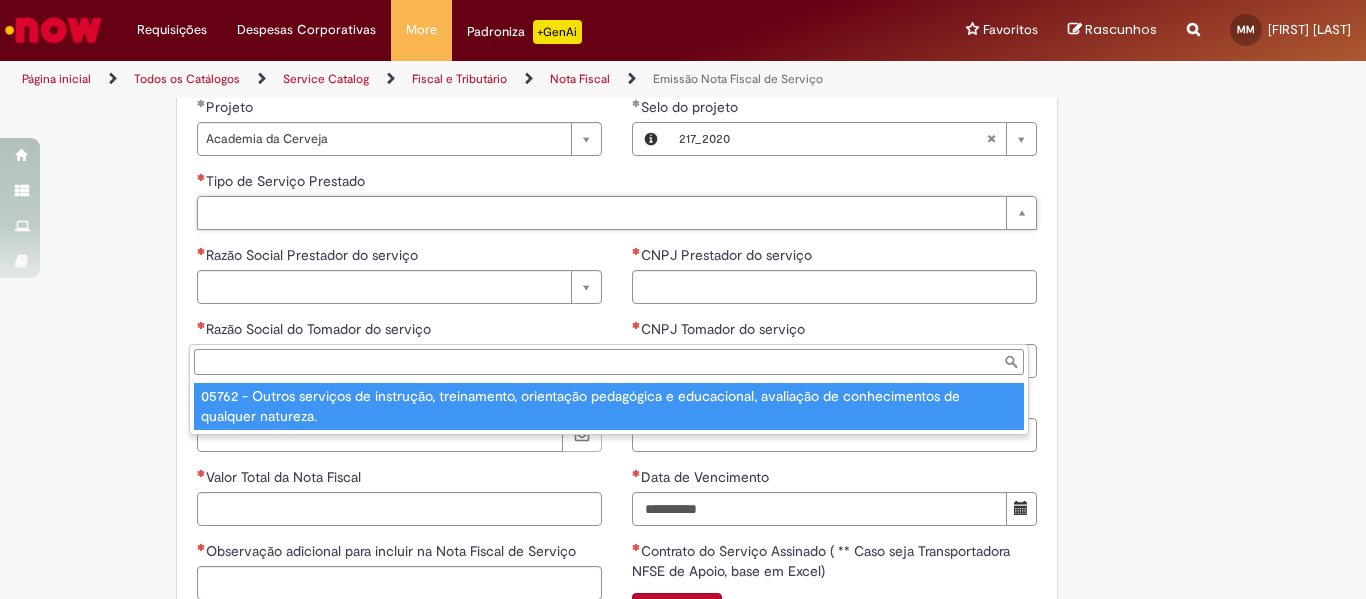 drag, startPoint x: 528, startPoint y: 404, endPoint x: 575, endPoint y: 401, distance: 47.095646 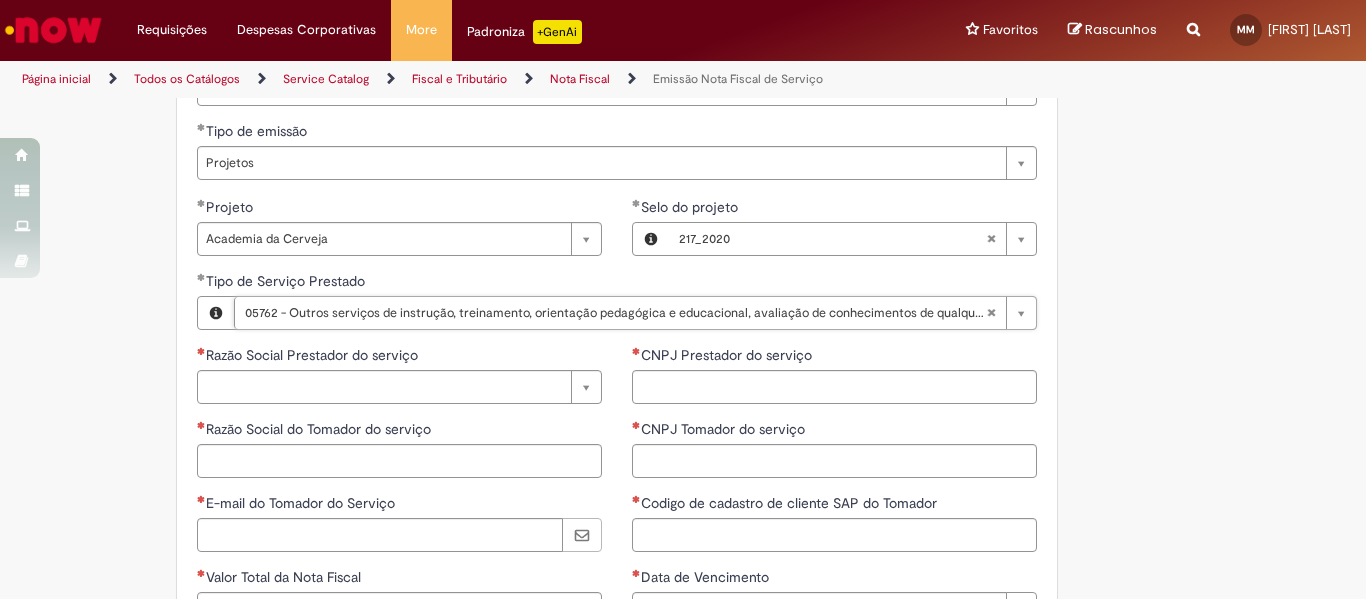 scroll, scrollTop: 1500, scrollLeft: 0, axis: vertical 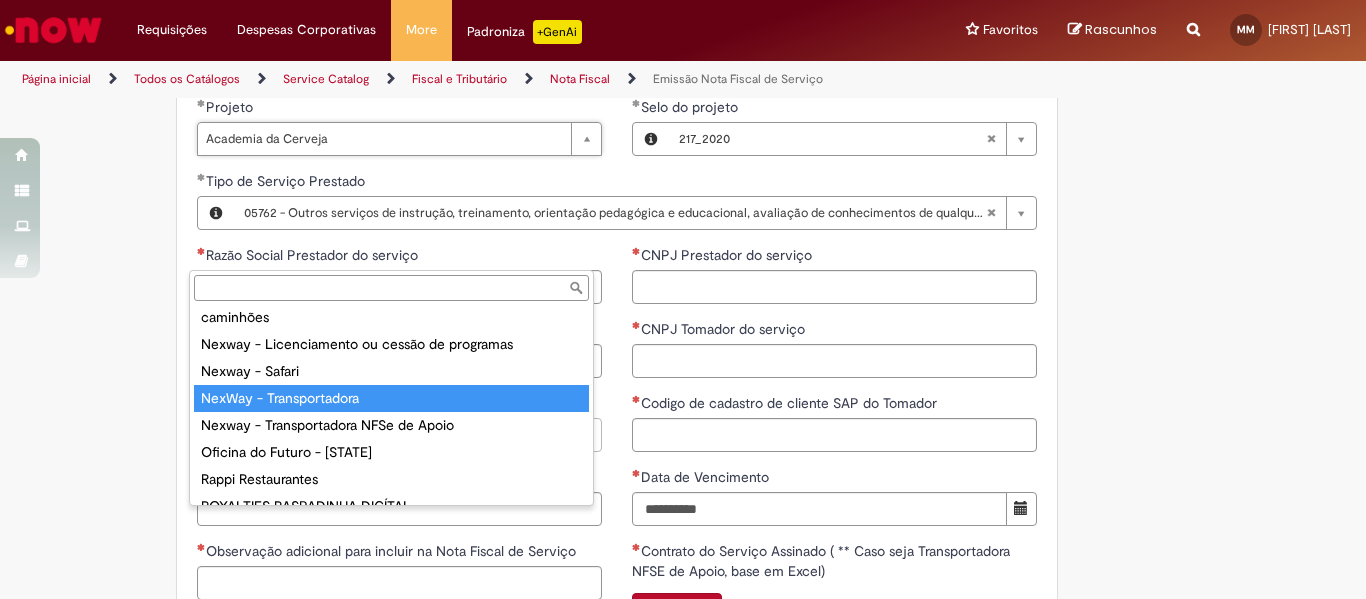type on "**********" 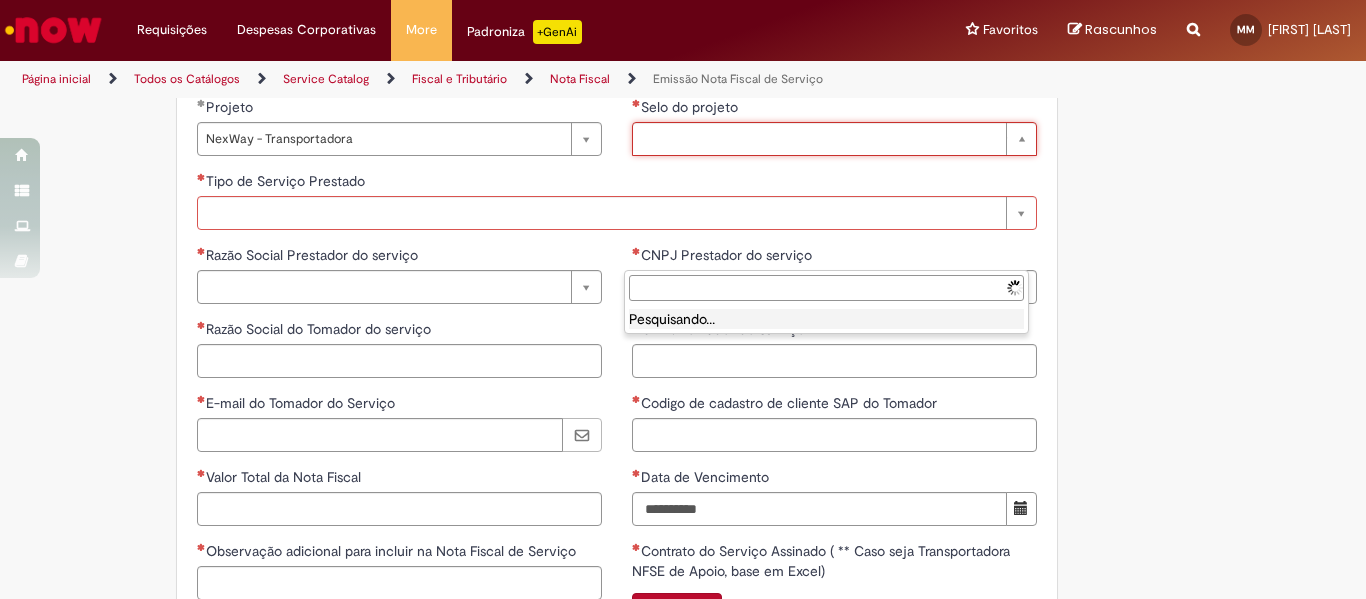 scroll, scrollTop: 0, scrollLeft: 0, axis: both 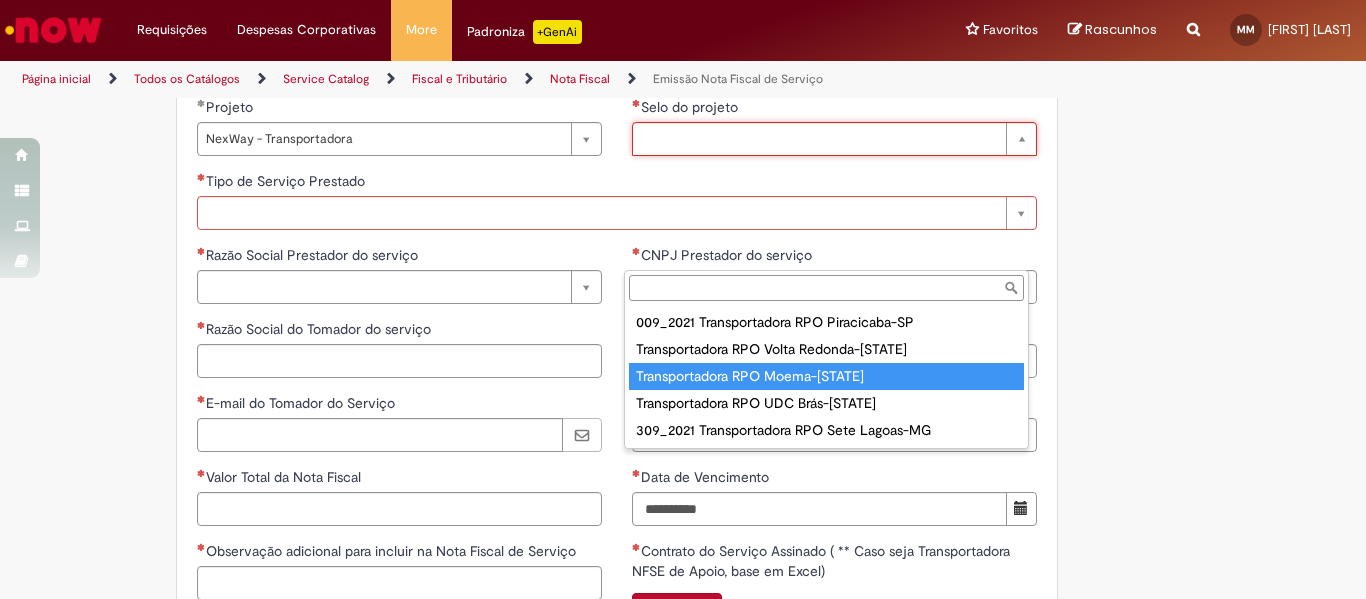 type on "**********" 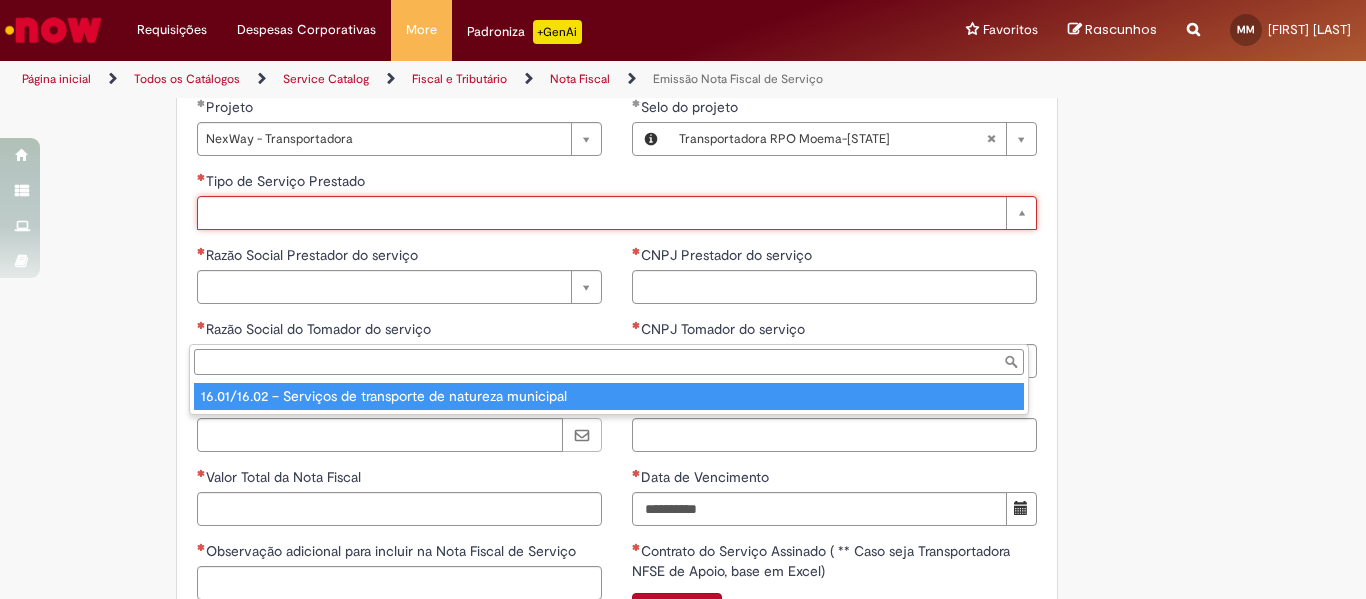type on "**********" 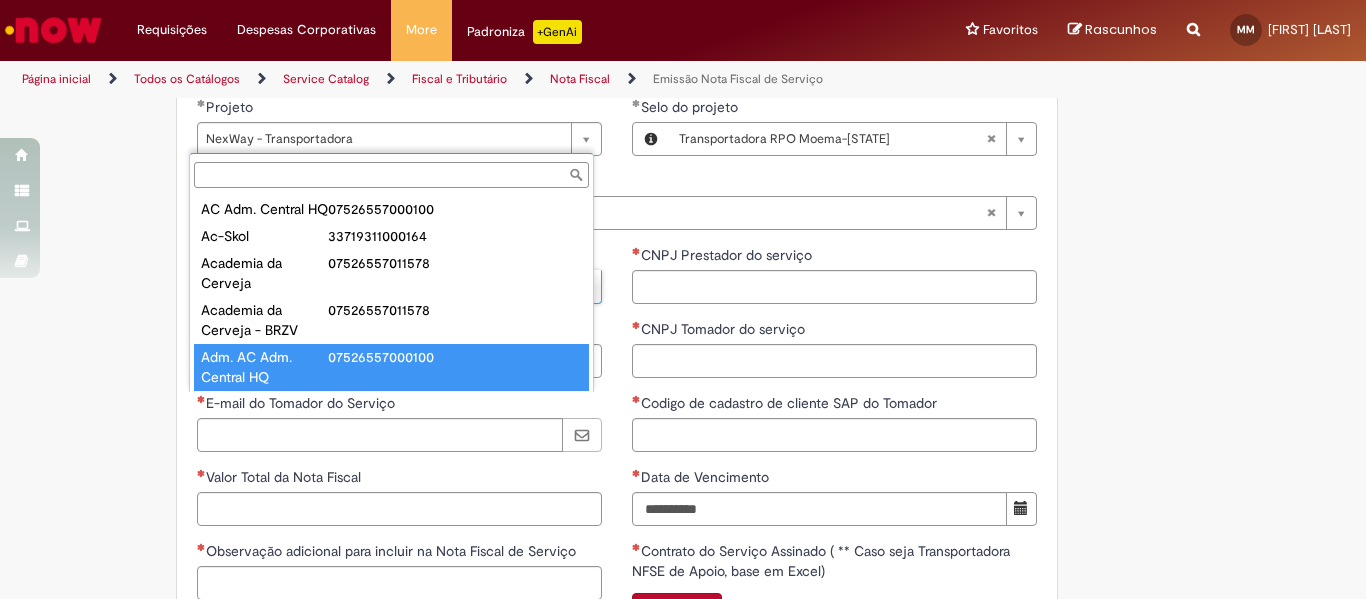 scroll, scrollTop: 15, scrollLeft: 0, axis: vertical 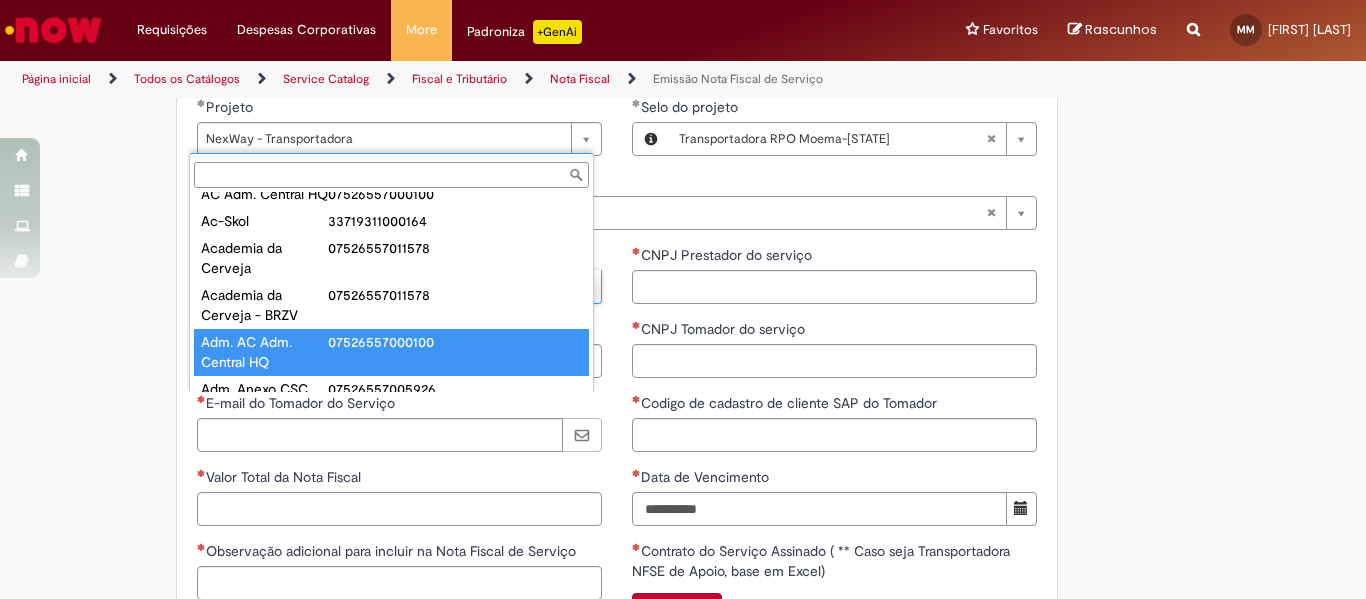 type on "**********" 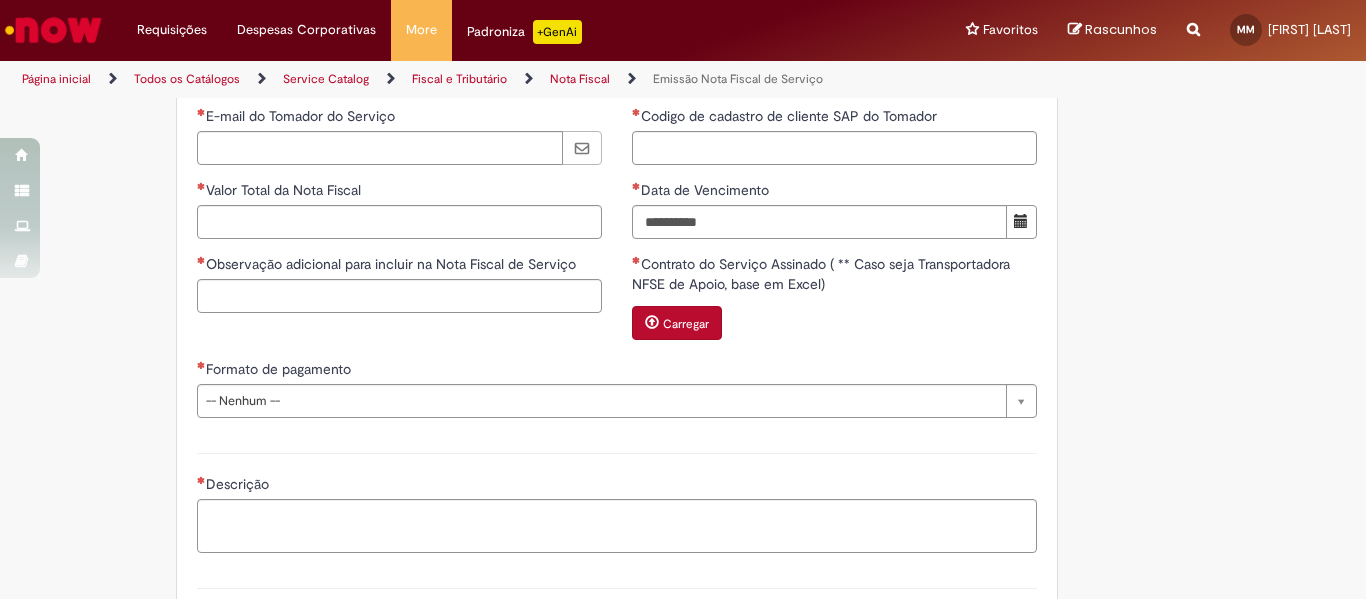 scroll, scrollTop: 1800, scrollLeft: 0, axis: vertical 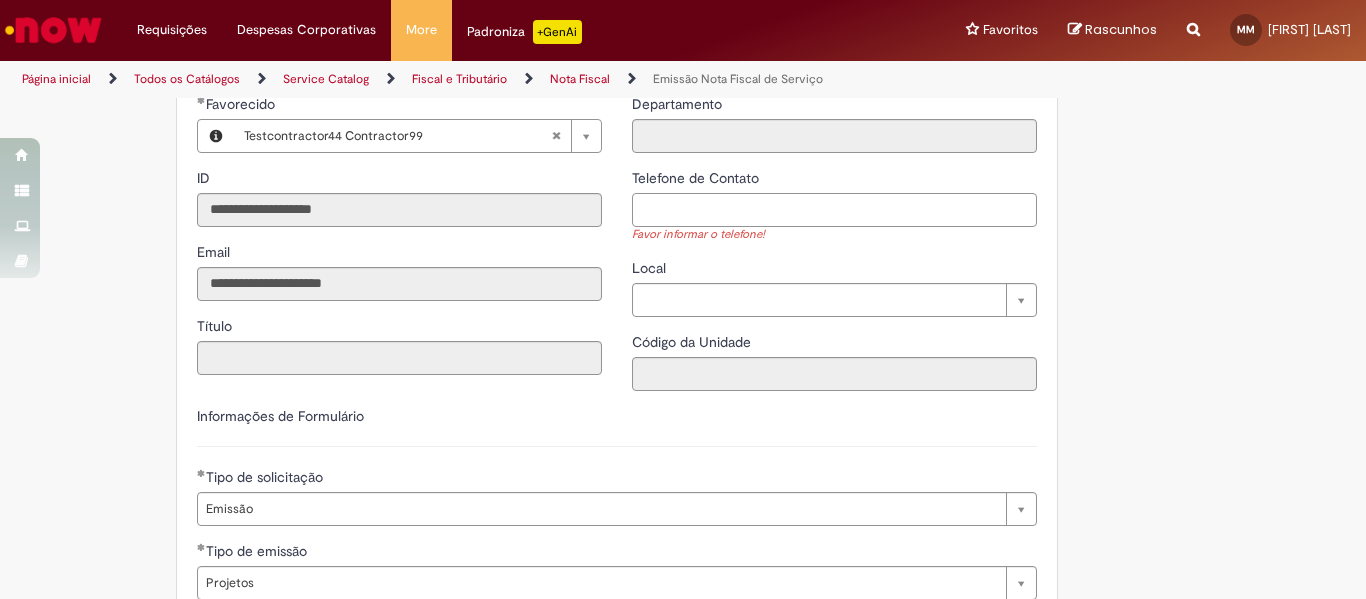 click on "Telefone de Contato" at bounding box center [834, 210] 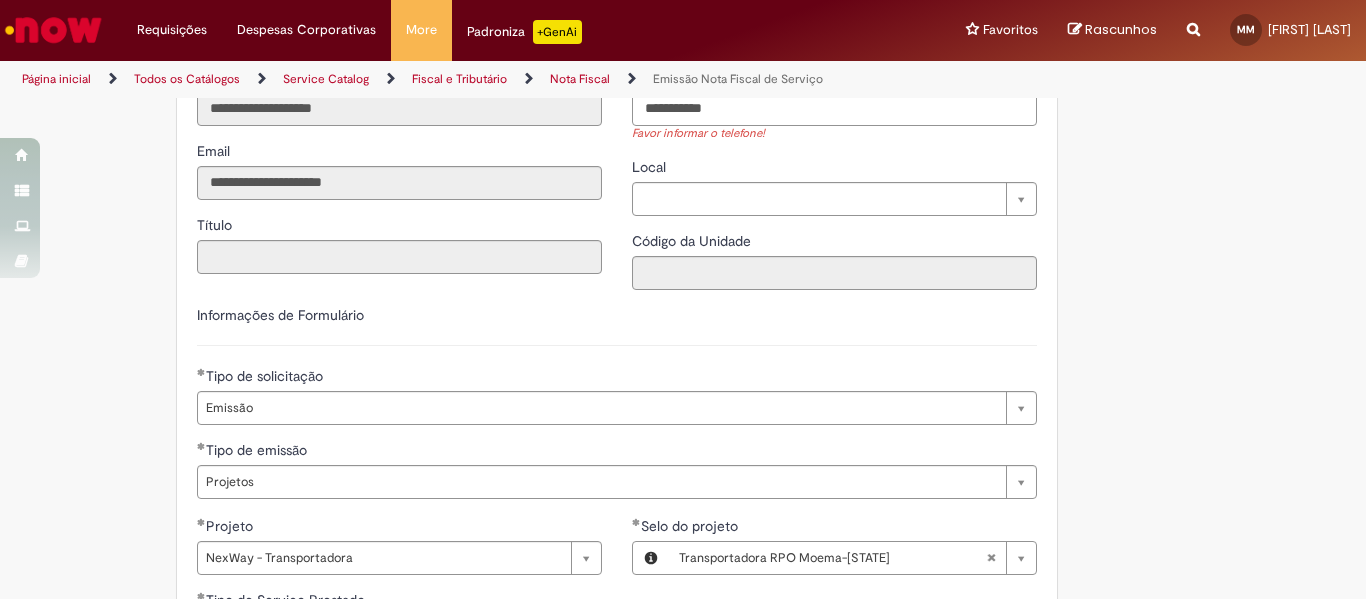 scroll, scrollTop: 1080, scrollLeft: 0, axis: vertical 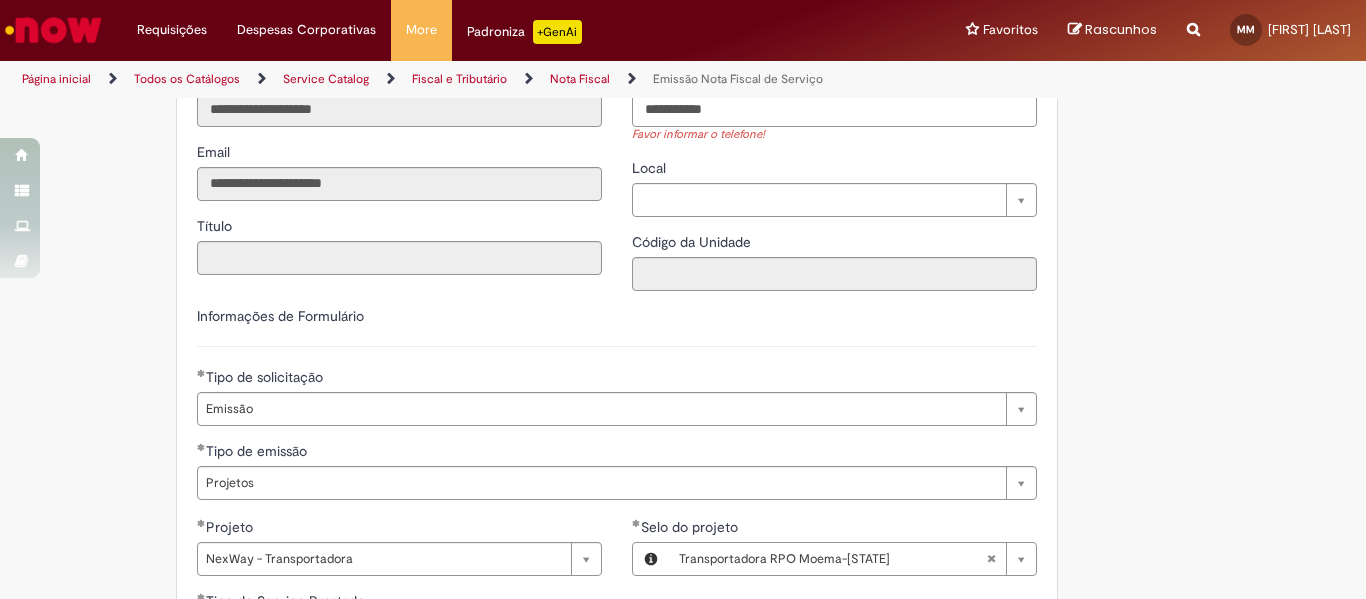 type on "**********" 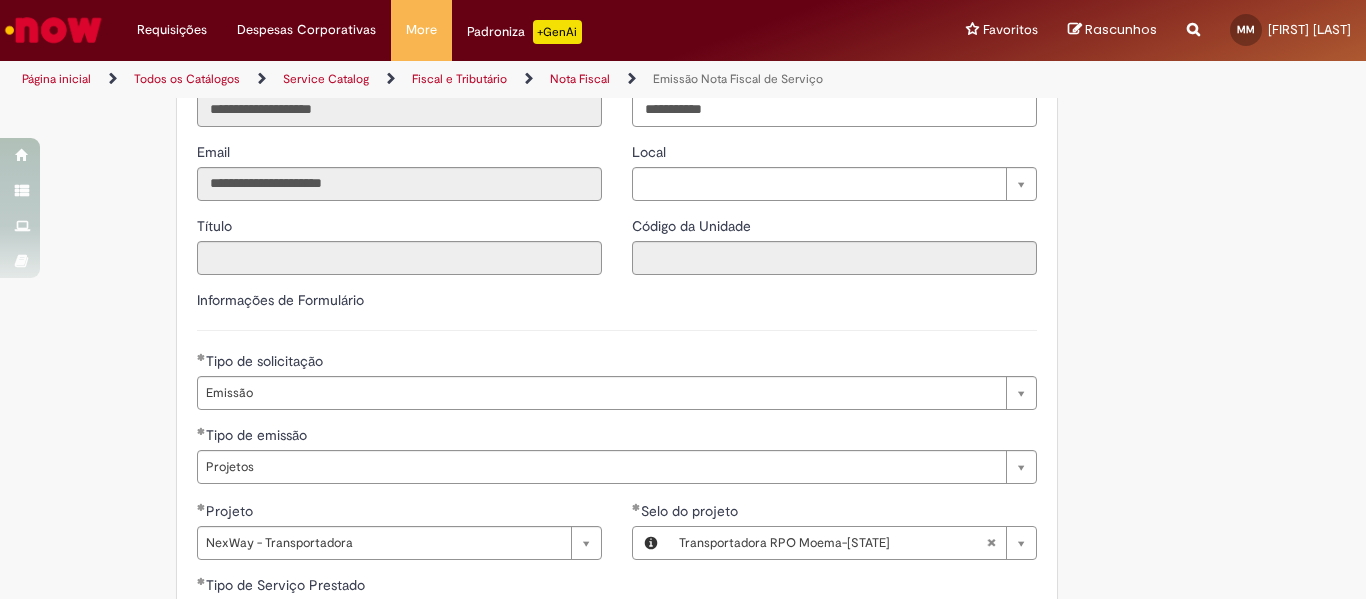 click on "Adicionar a Favoritos
Emissão Nota Fiscal de Serviço
Nota Fiscal de serviço NFSE
Nessa oferta você  poderá solicitar   as seguintes opções:
Emissão de notas fiscais de serviço , desde que o projeto/demanda já  tenha sido alinhado com o time de Business Transformation. Caso seu projeto não esteja na lista abaixo, entrar em contato através do e-mail  [EMAIL]   para que haja a análise da sua demanda; e
Cancelamento de notas fiscais de serviço,  desde que dentro do prazo legal (até o quinto dia útil subsequente ao da data de emissão).
Pontos de atenção   para a solicitação de  emissão   de notas fiscais de serviço:
É imprescindível que  o tomador do serviço esteja cadastrado no SAP como cliente  (F00)  e devidamente associado à empresa   Esta é a oferta para cadastro de clientes.
Sua demanda deve ter" at bounding box center [585, 380] 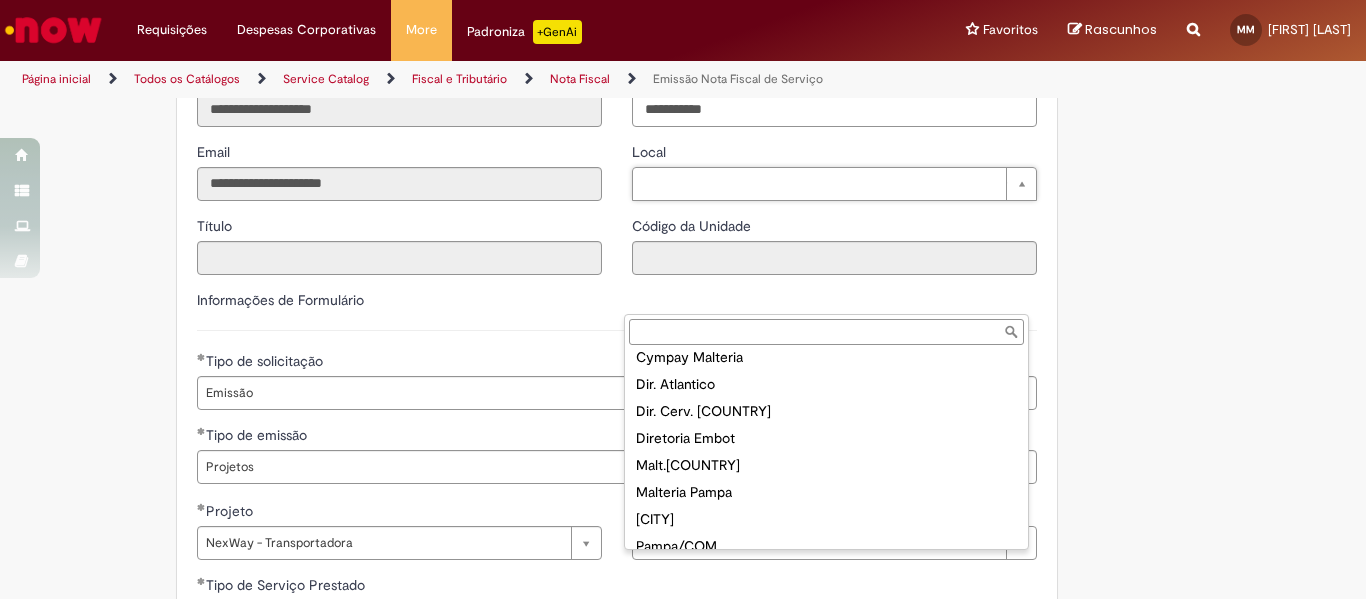 scroll, scrollTop: 800, scrollLeft: 0, axis: vertical 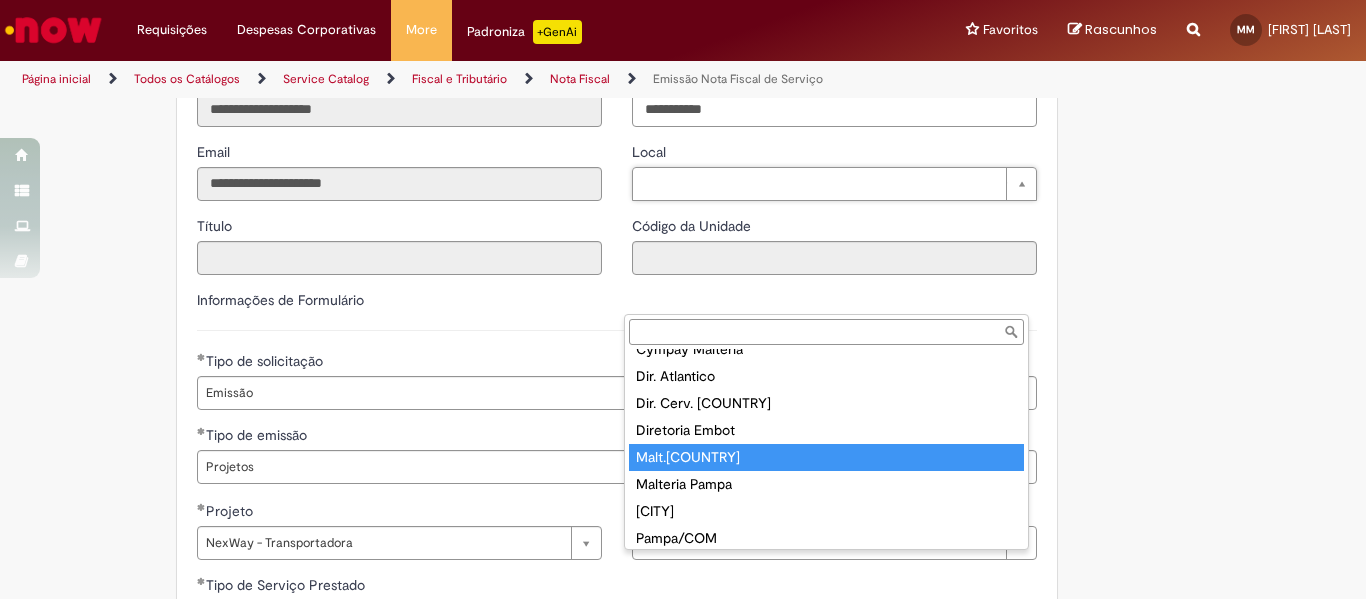 type on "**********" 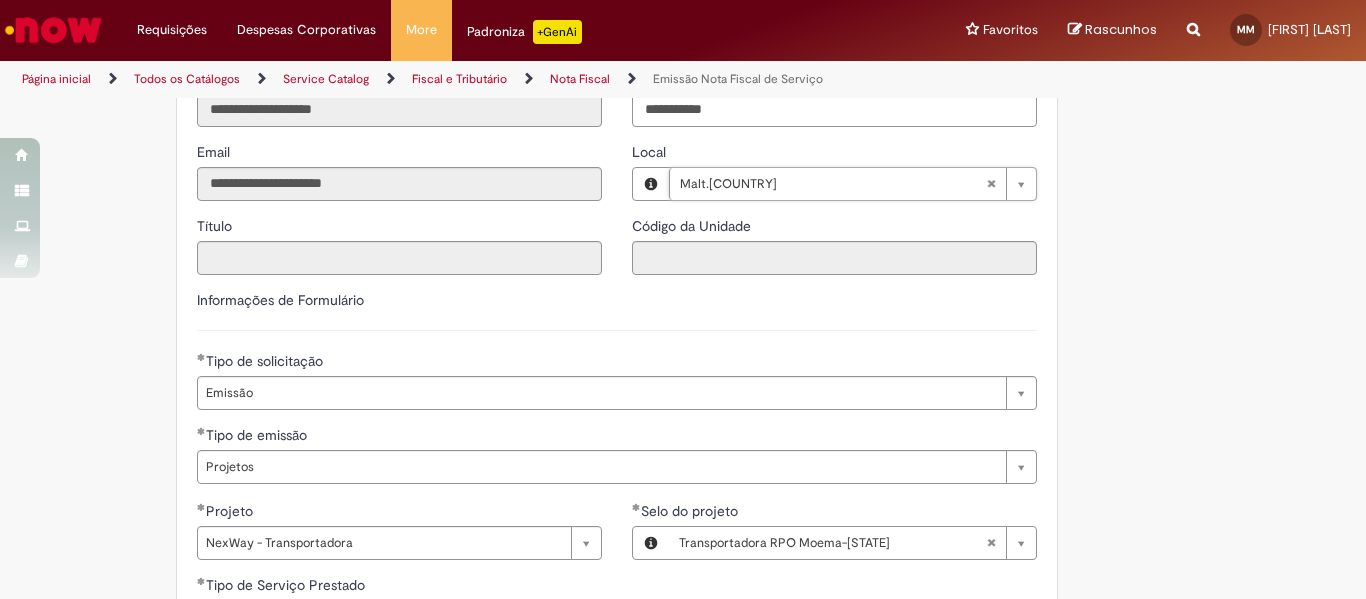 type on "****" 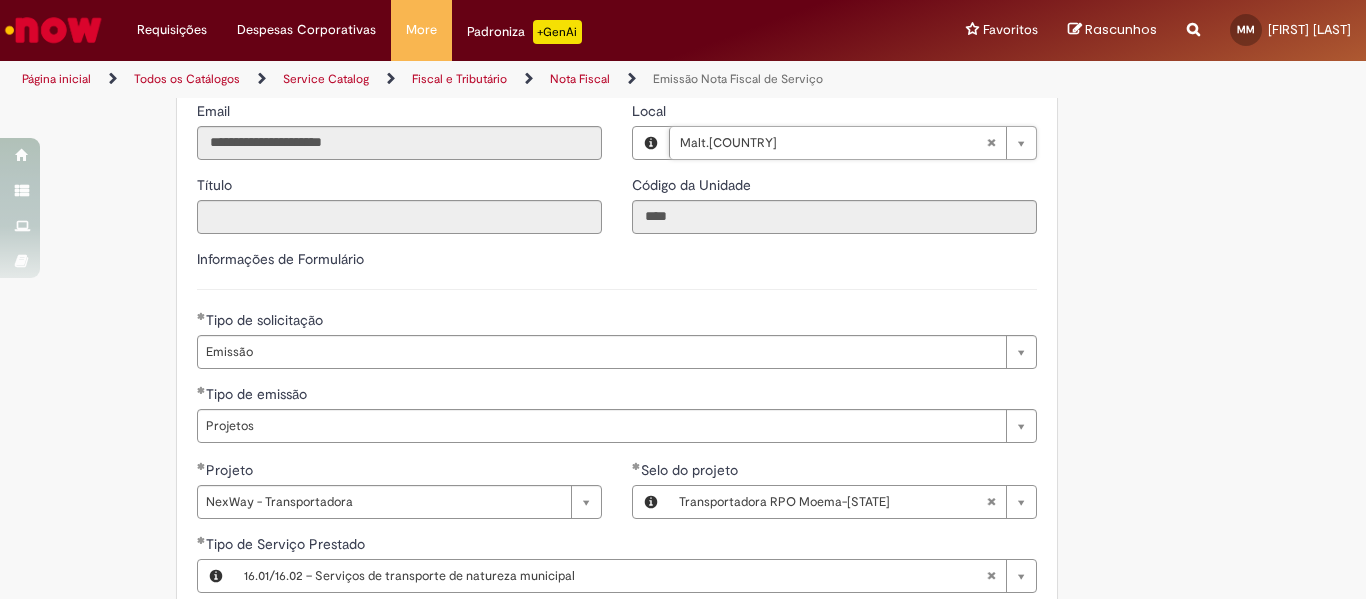 scroll, scrollTop: 1080, scrollLeft: 0, axis: vertical 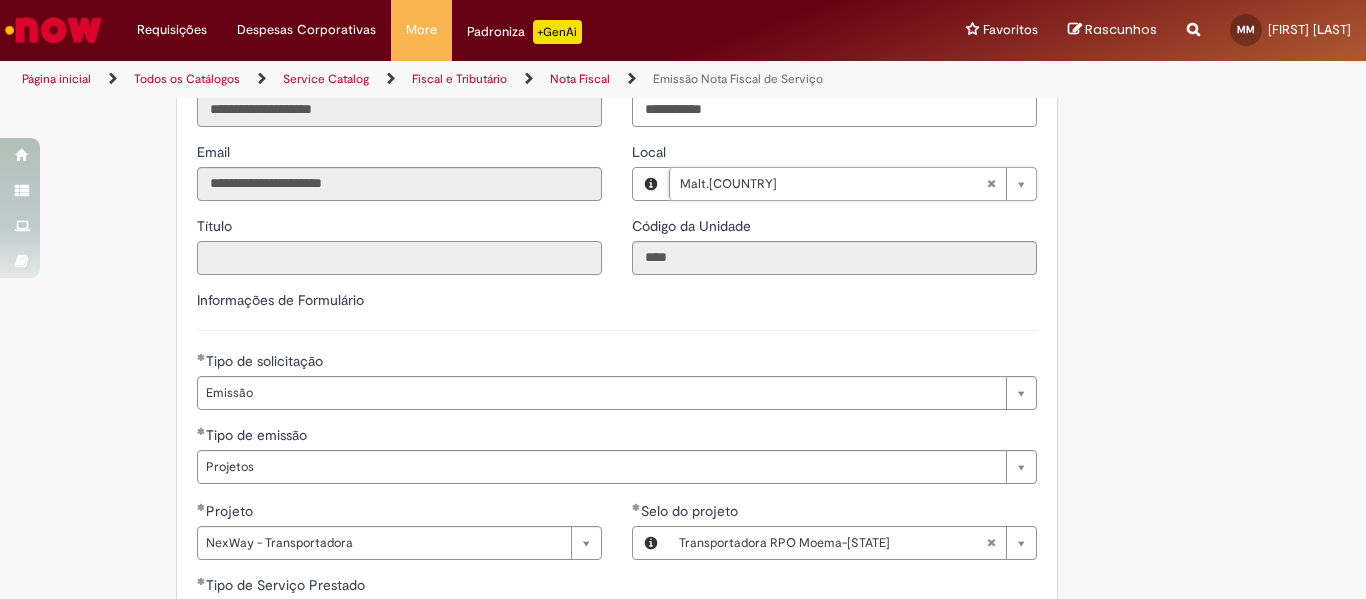 click on "Título" at bounding box center [399, 258] 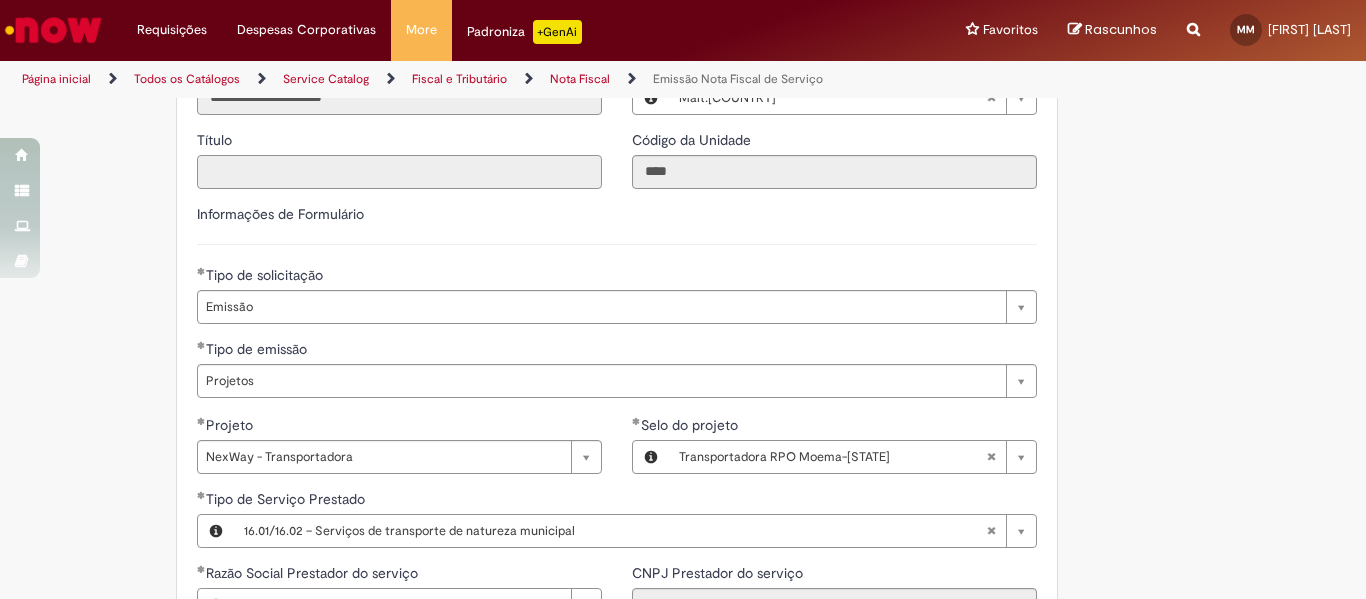 scroll, scrollTop: 1280, scrollLeft: 0, axis: vertical 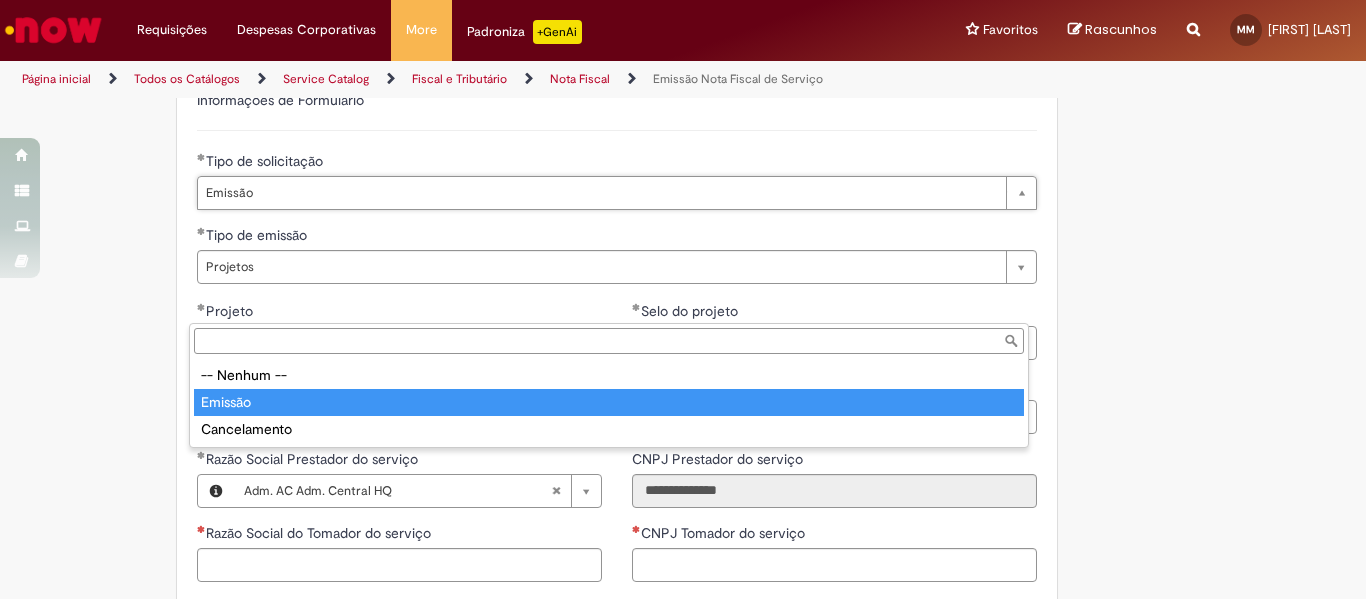 type on "*******" 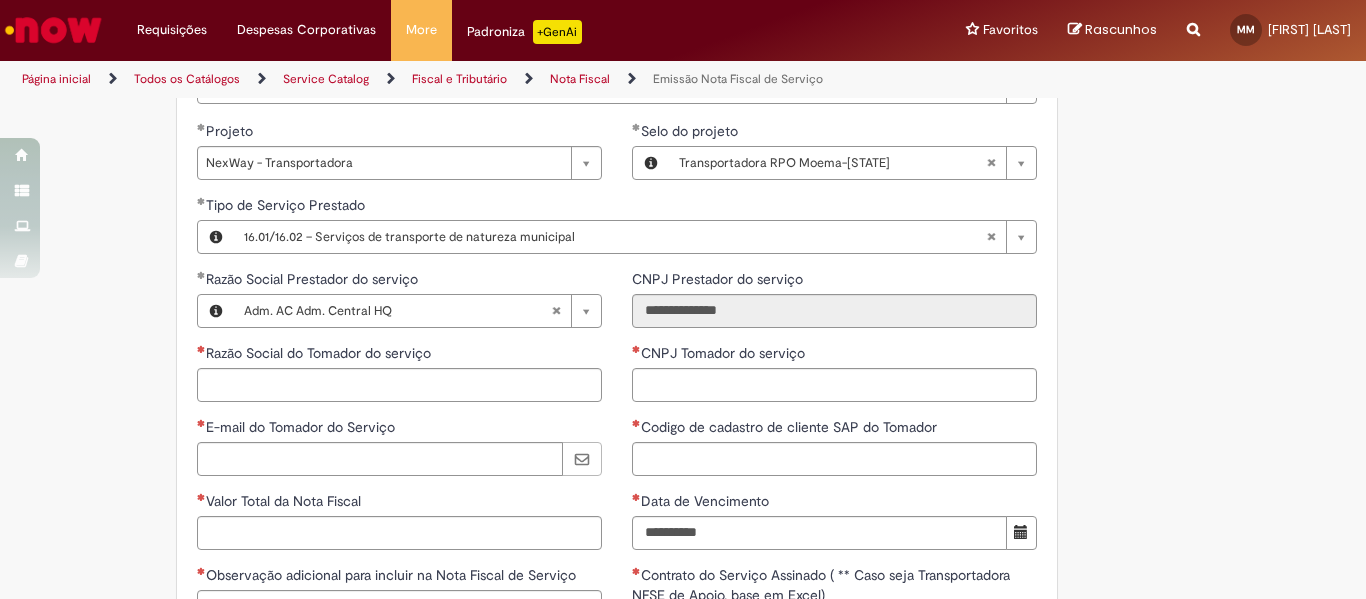 scroll, scrollTop: 1480, scrollLeft: 0, axis: vertical 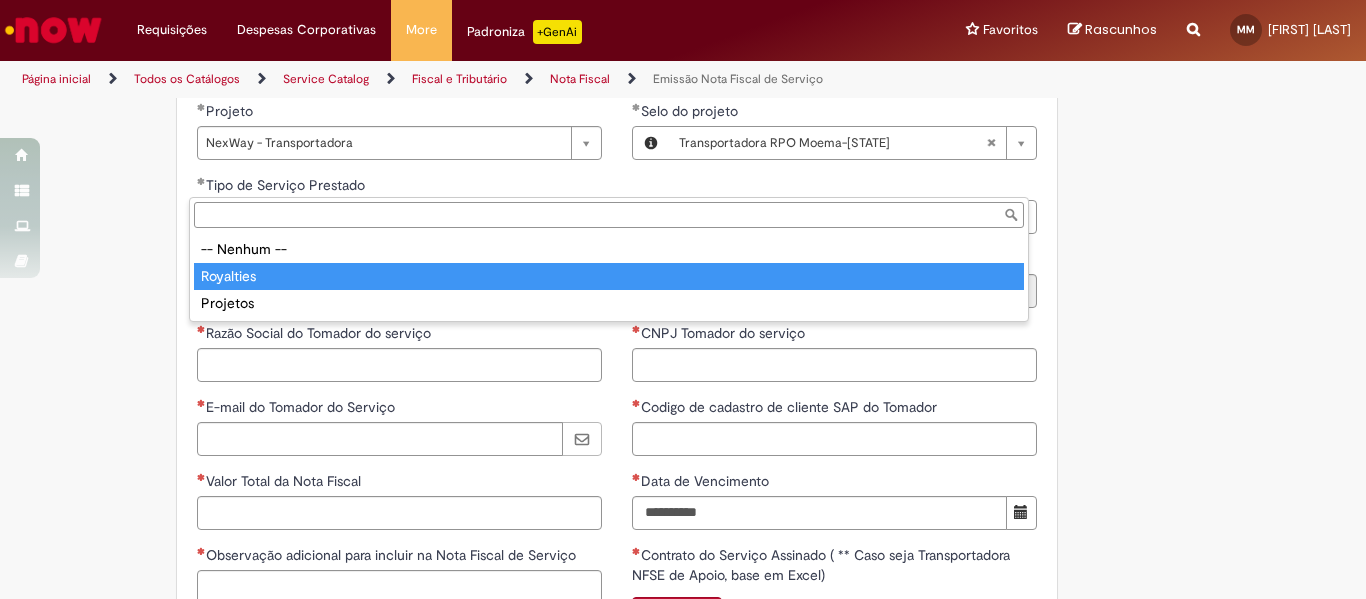 type on "*********" 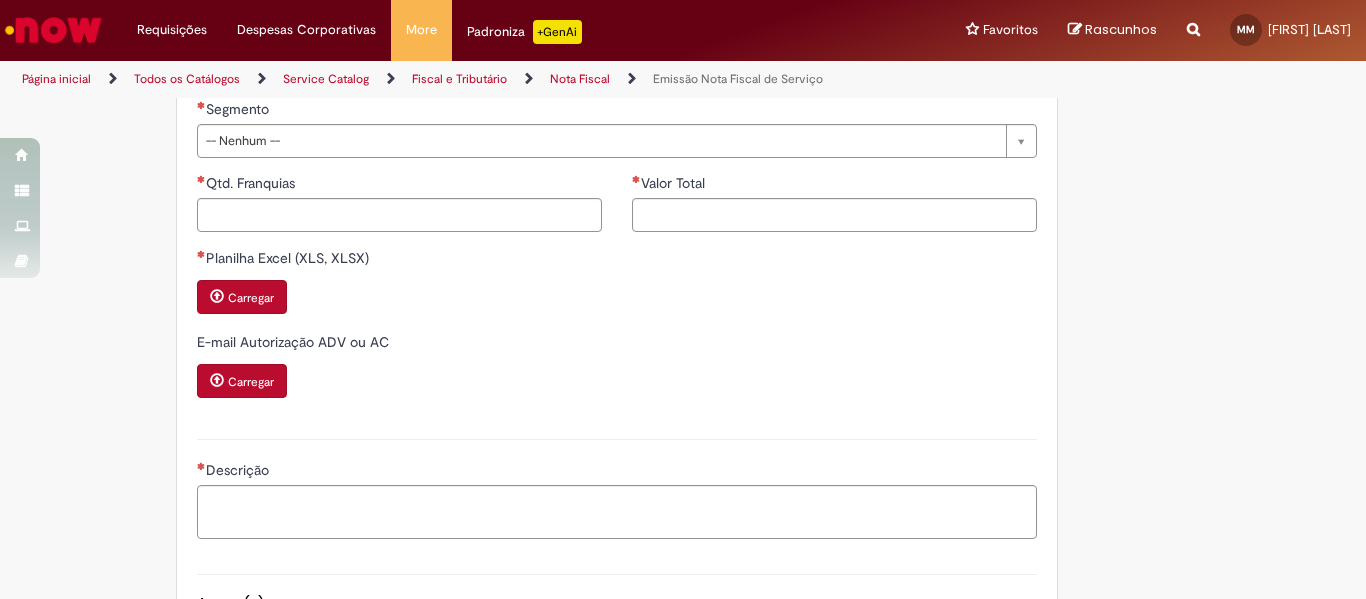 scroll, scrollTop: 0, scrollLeft: 50, axis: horizontal 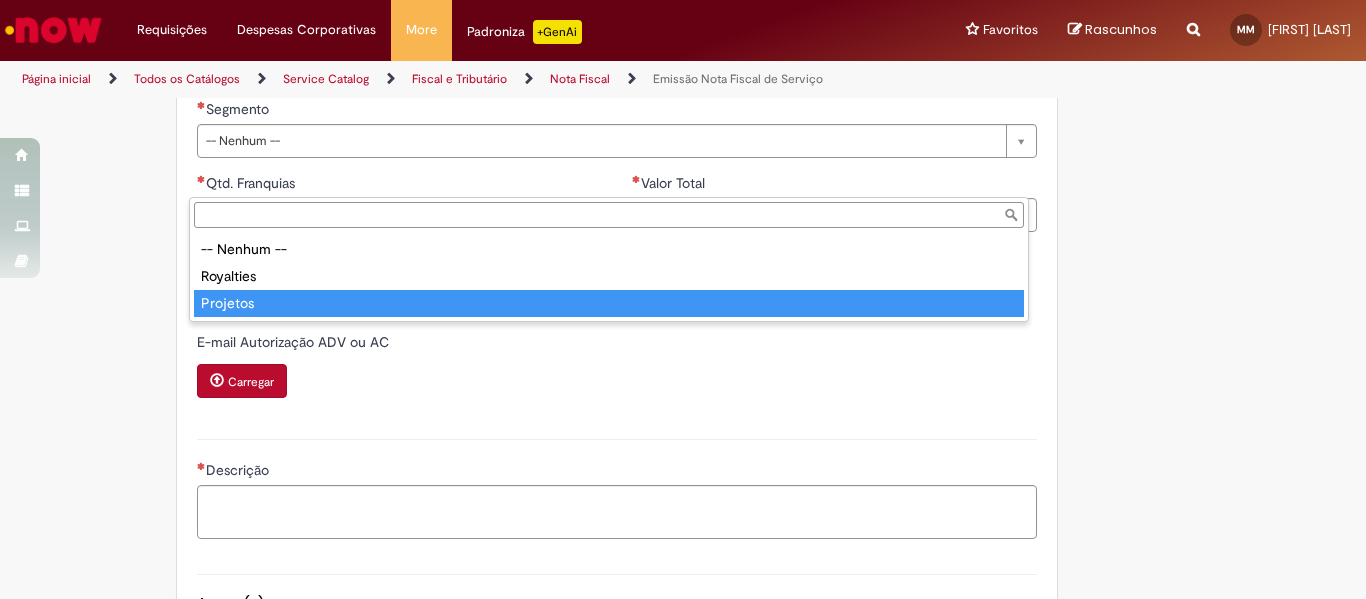 type on "********" 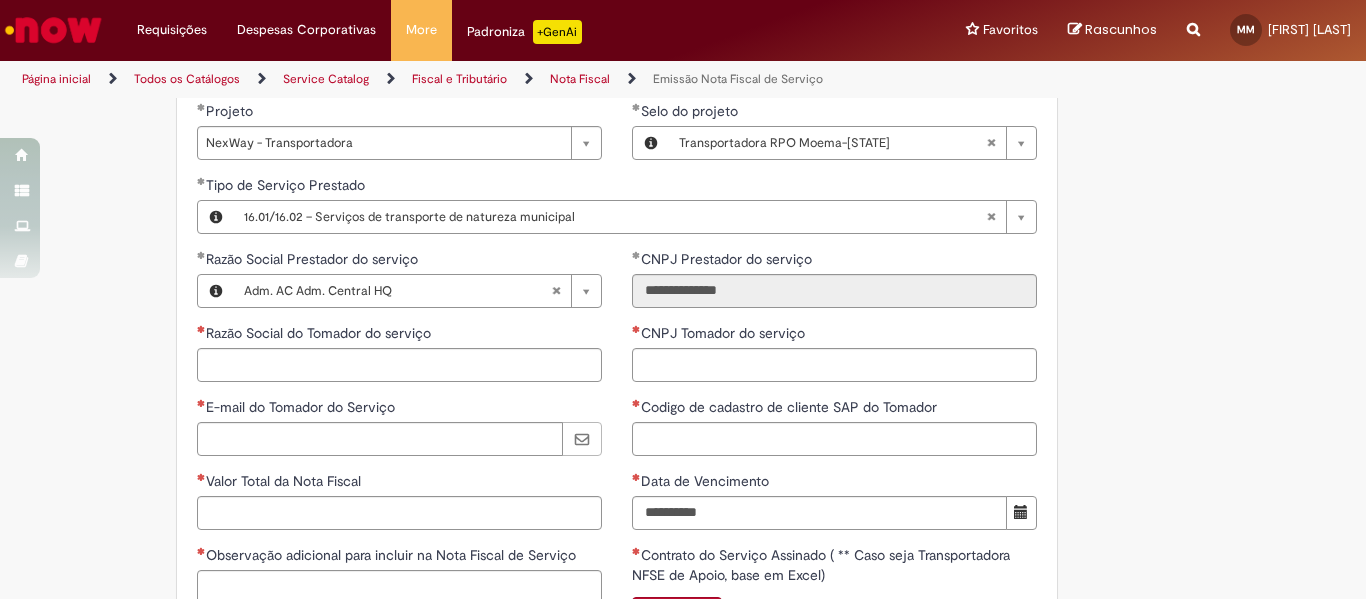 scroll, scrollTop: 0, scrollLeft: 0, axis: both 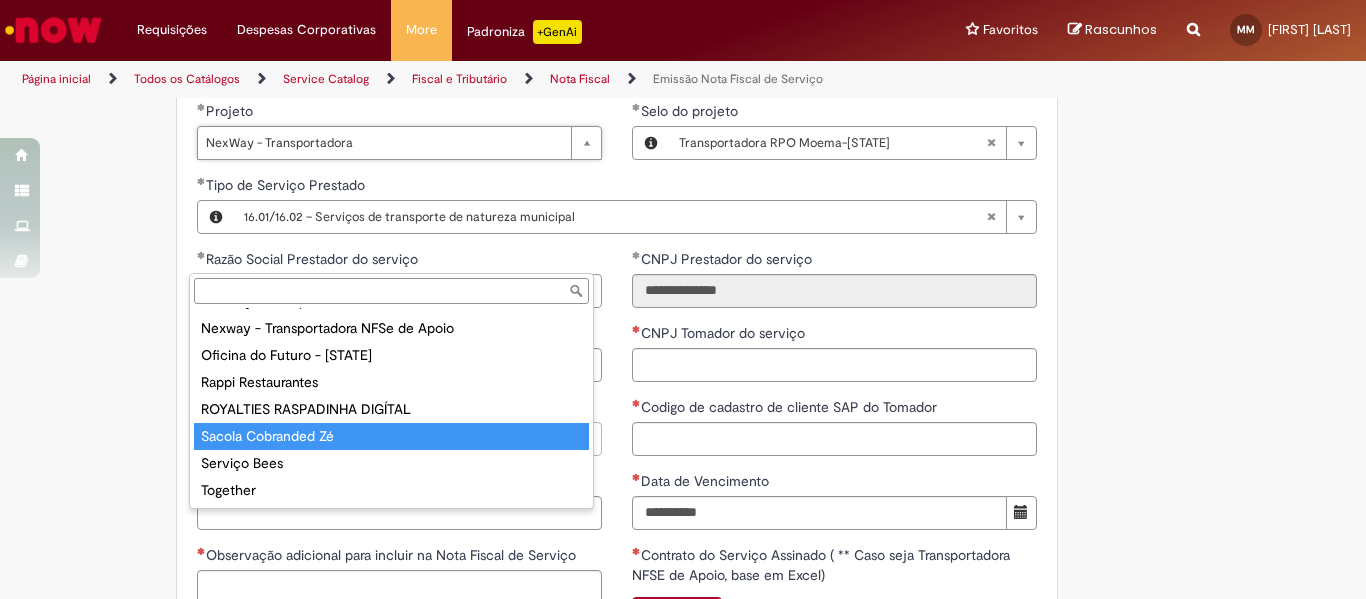 type on "**********" 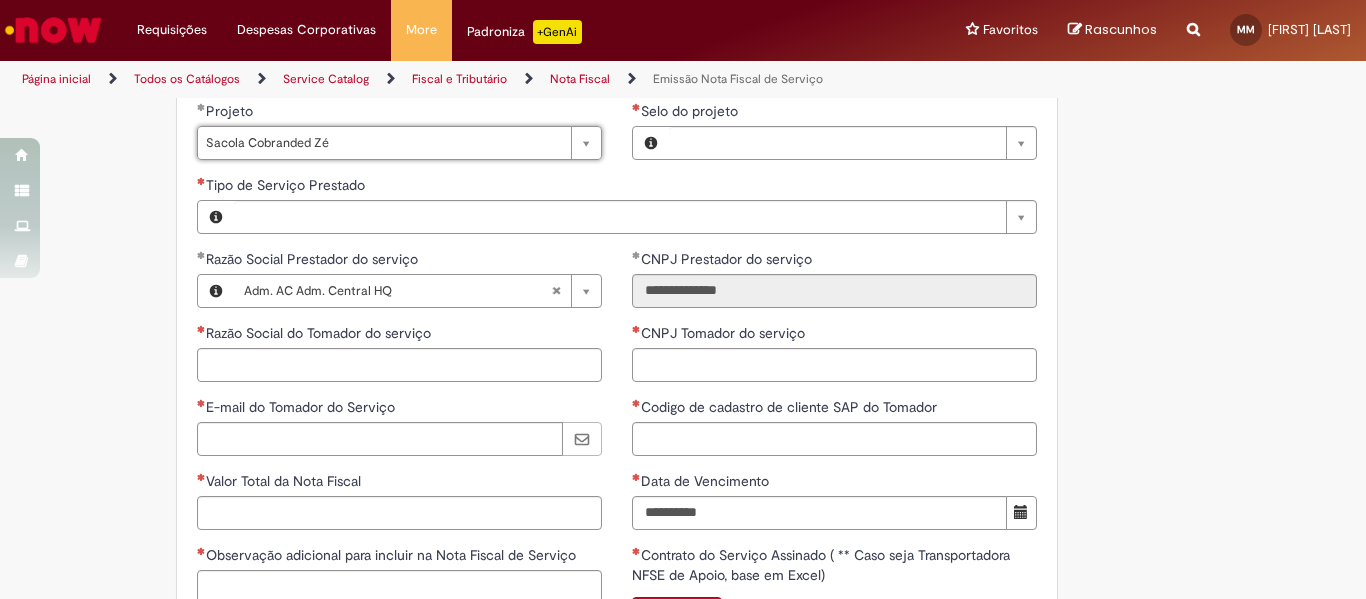 scroll, scrollTop: 0, scrollLeft: 134, axis: horizontal 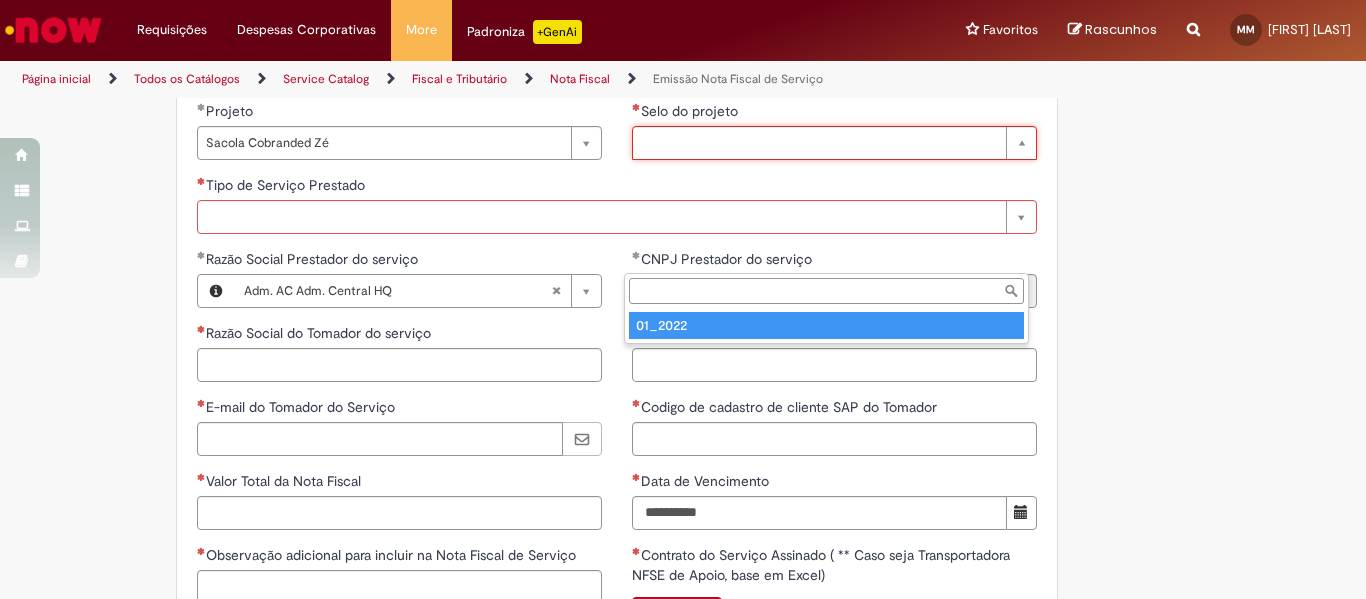 type on "*******" 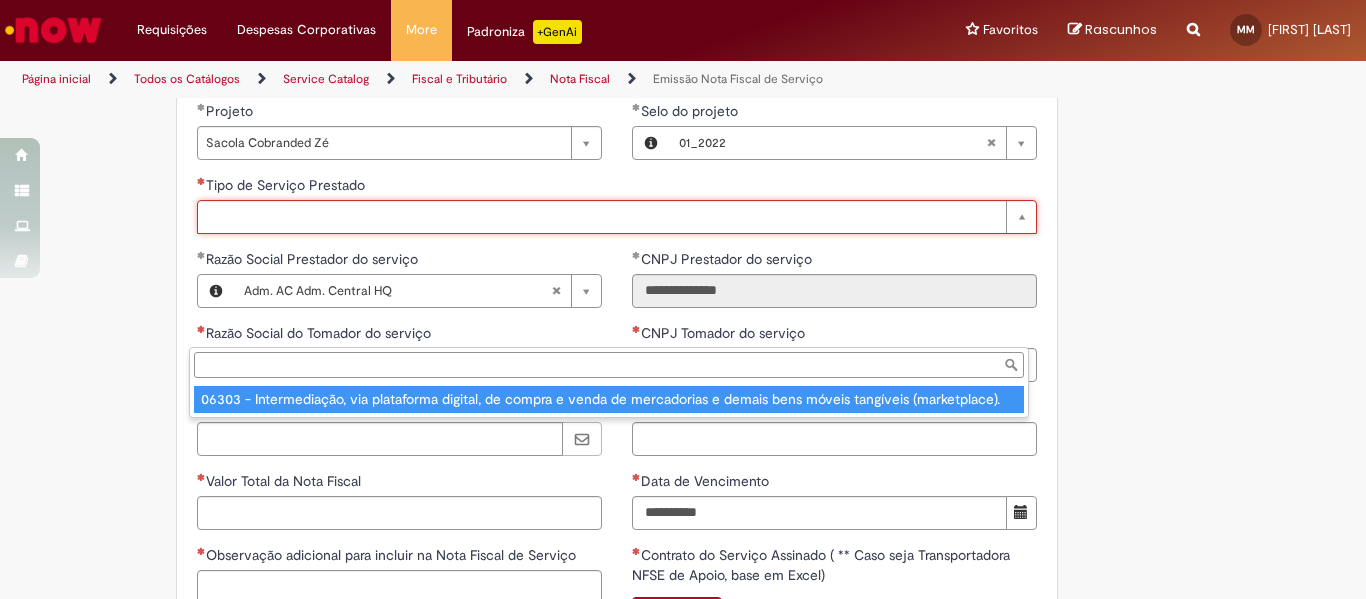 type on "**********" 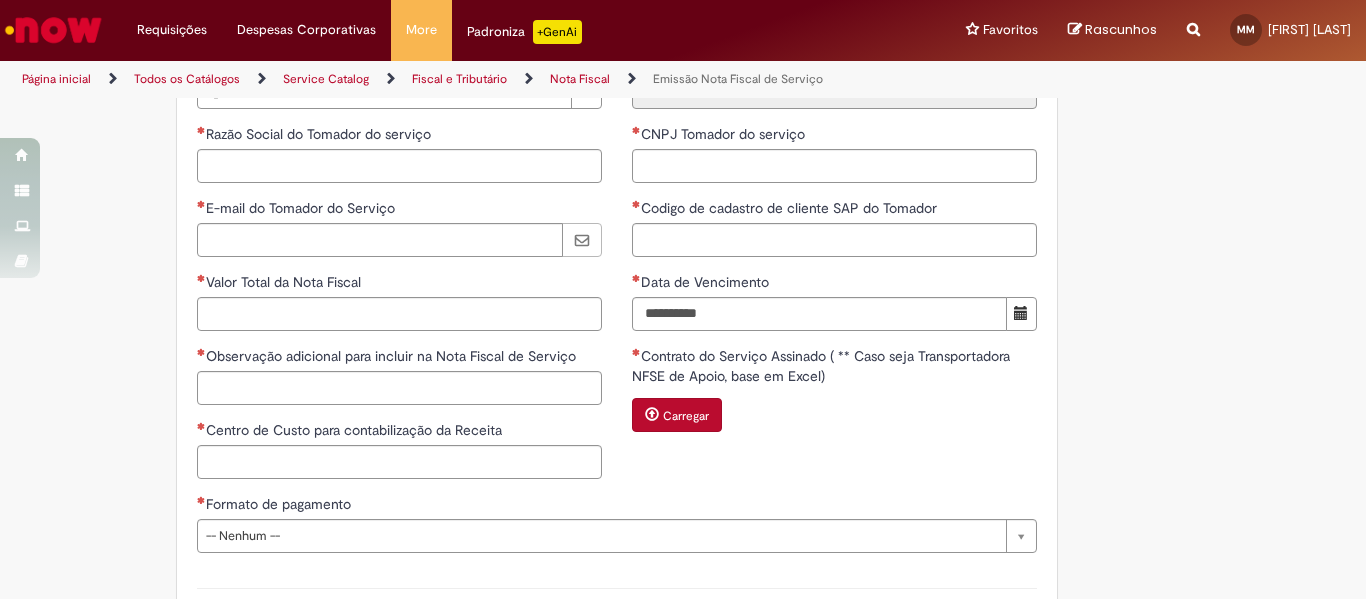 scroll, scrollTop: 1680, scrollLeft: 0, axis: vertical 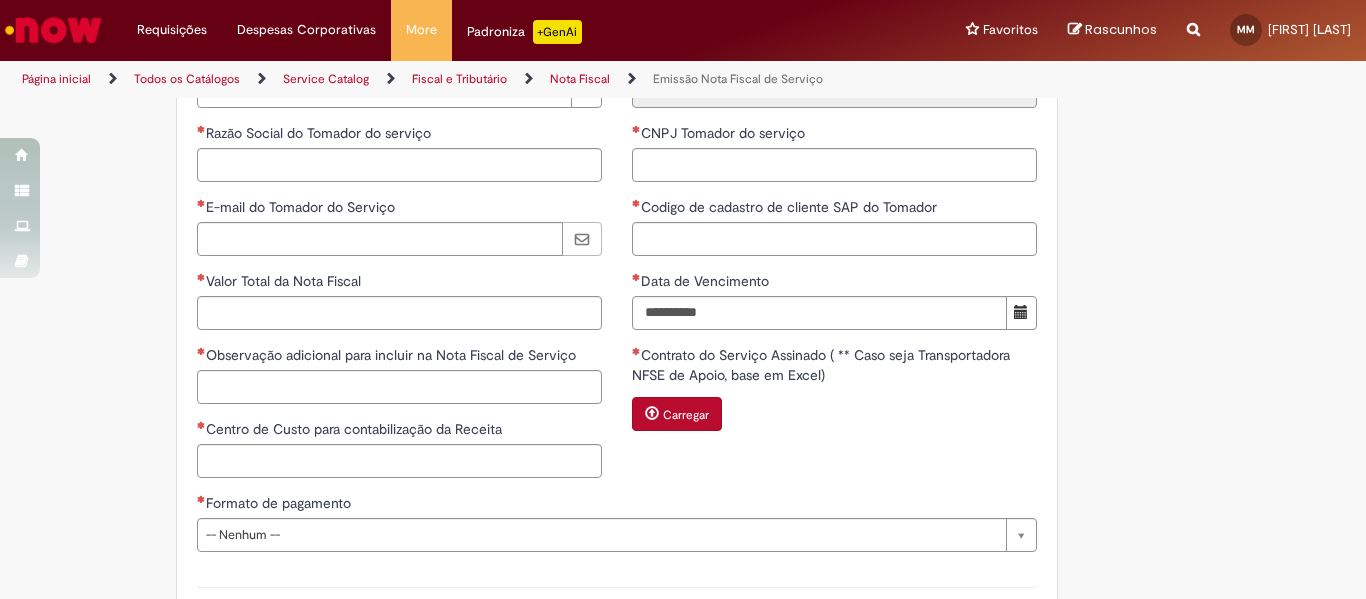 type 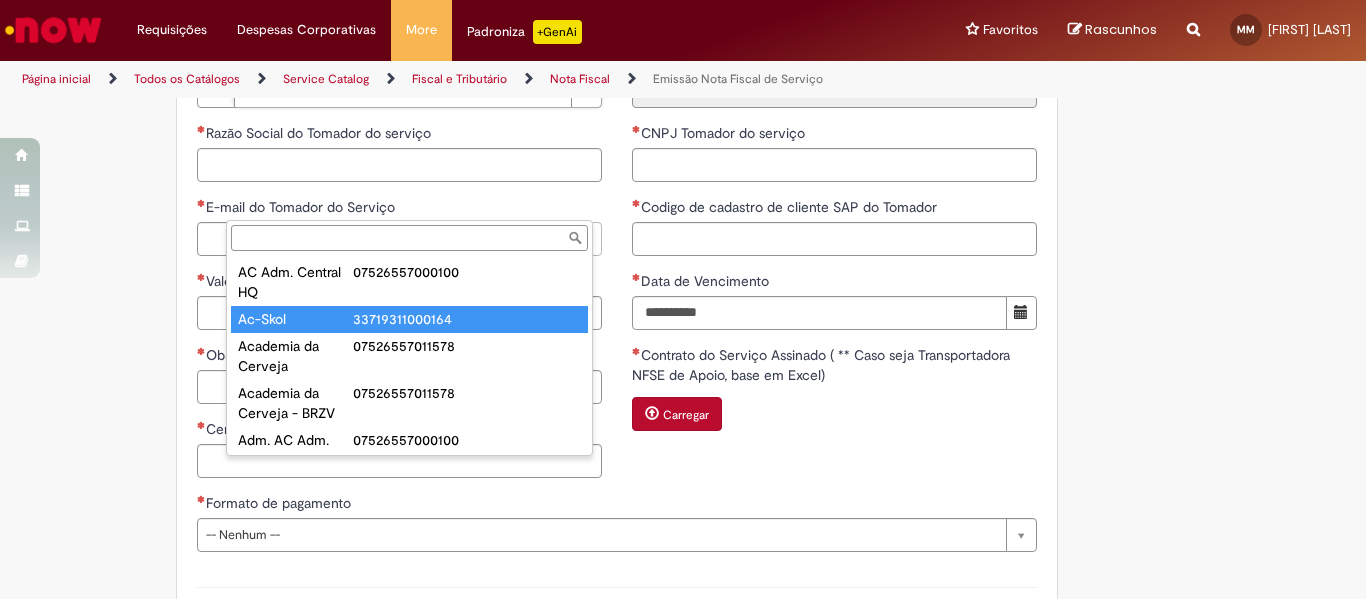 type on "*******" 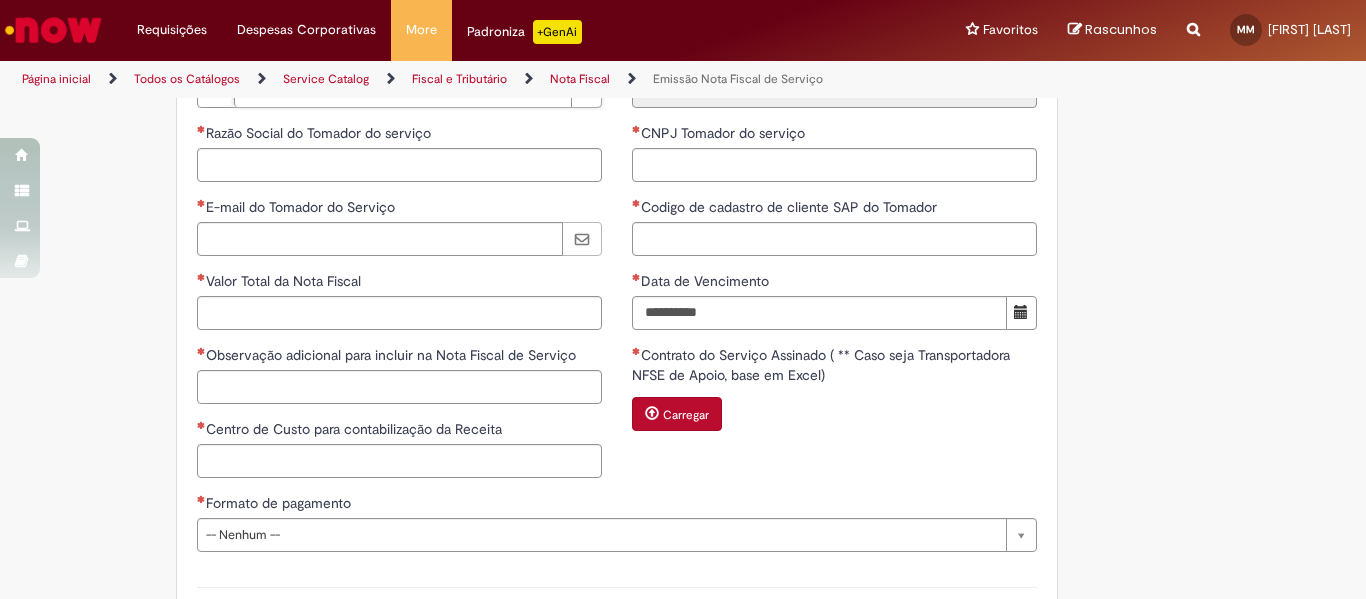 scroll, scrollTop: 0, scrollLeft: 48, axis: horizontal 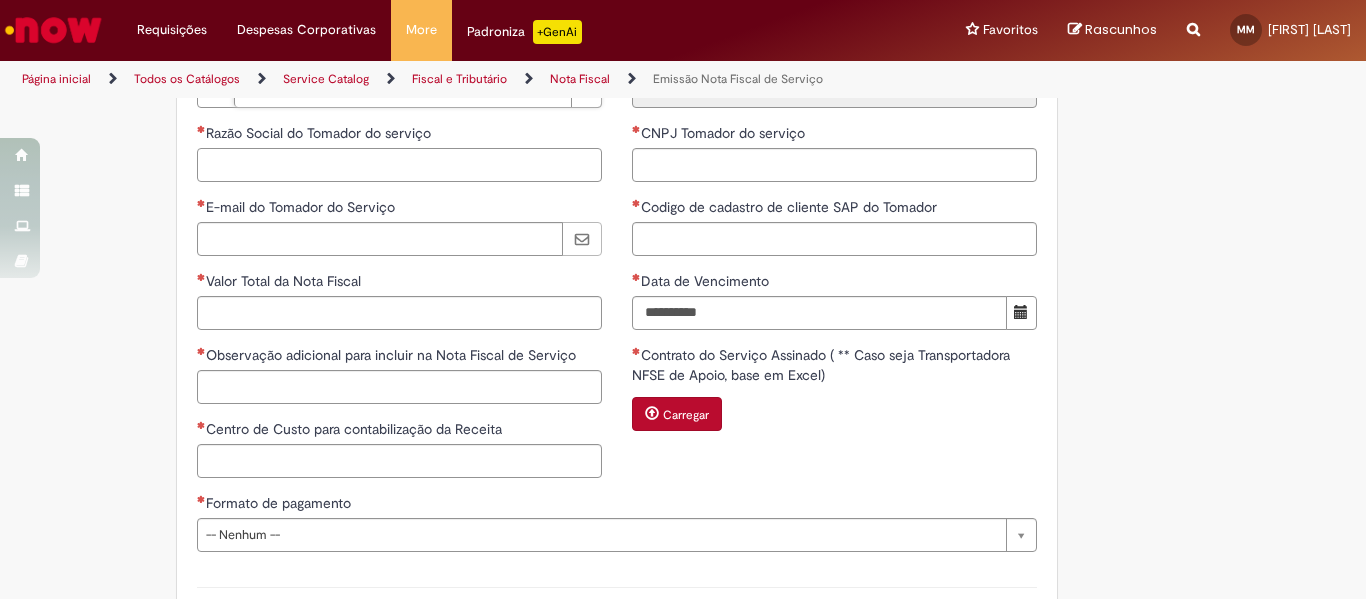 click on "Razão Social do  Tomador do serviço" at bounding box center [399, 165] 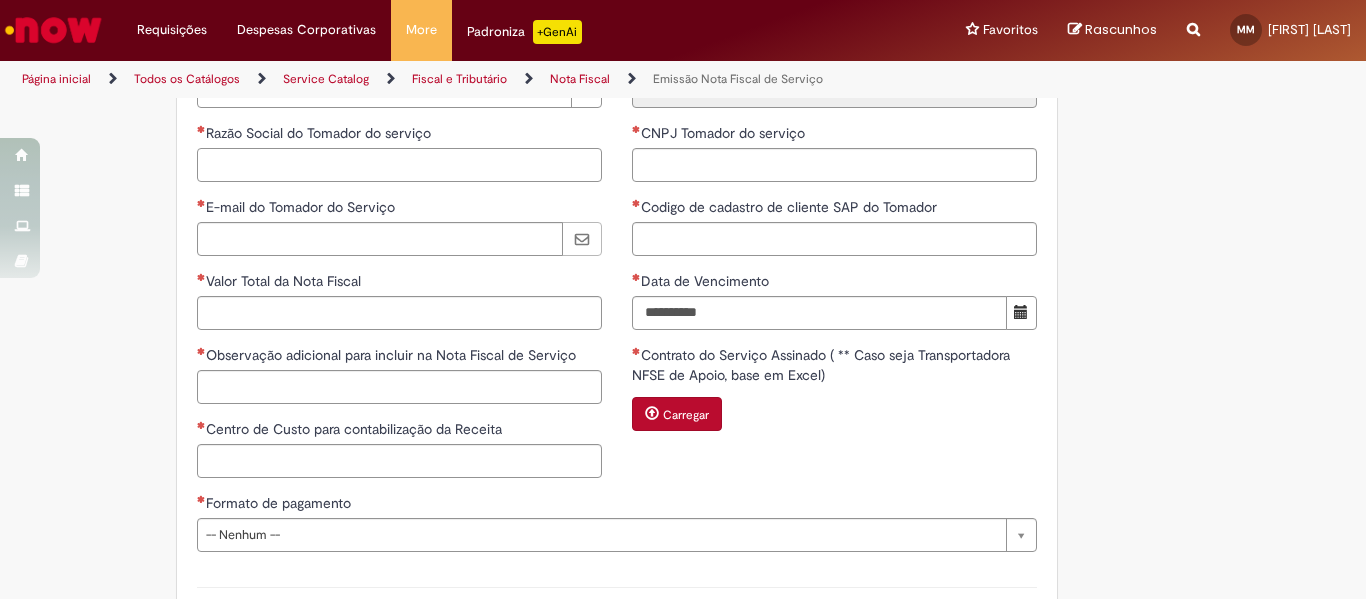 scroll, scrollTop: 0, scrollLeft: 0, axis: both 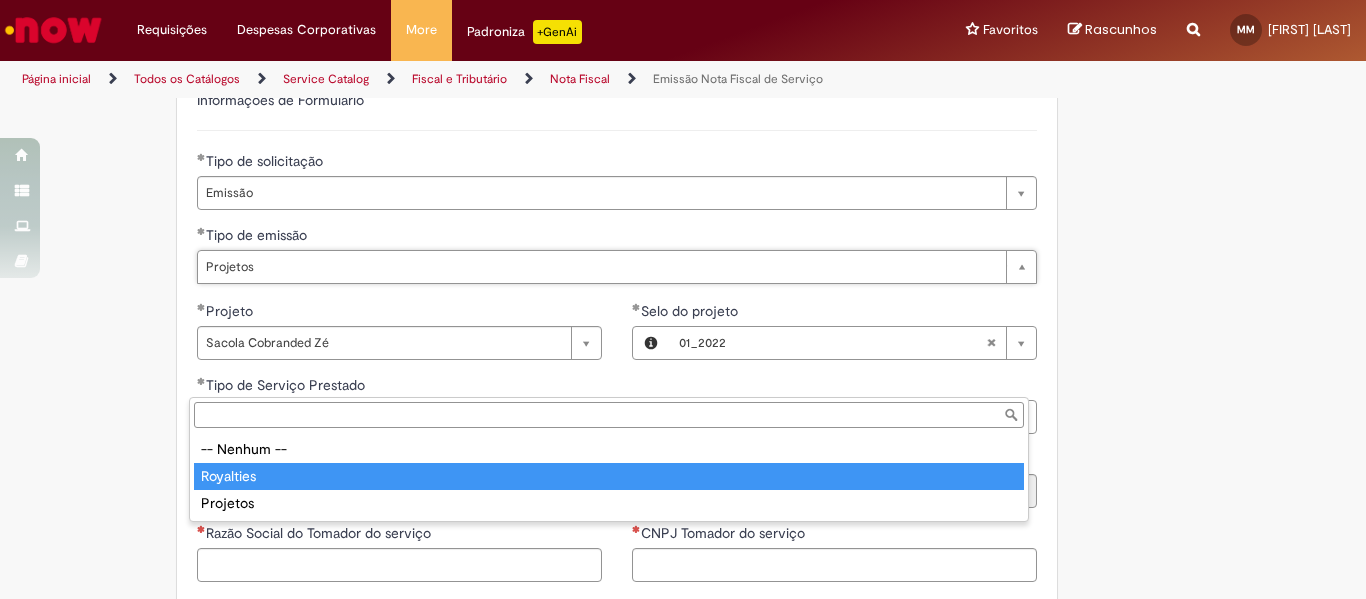 type on "*********" 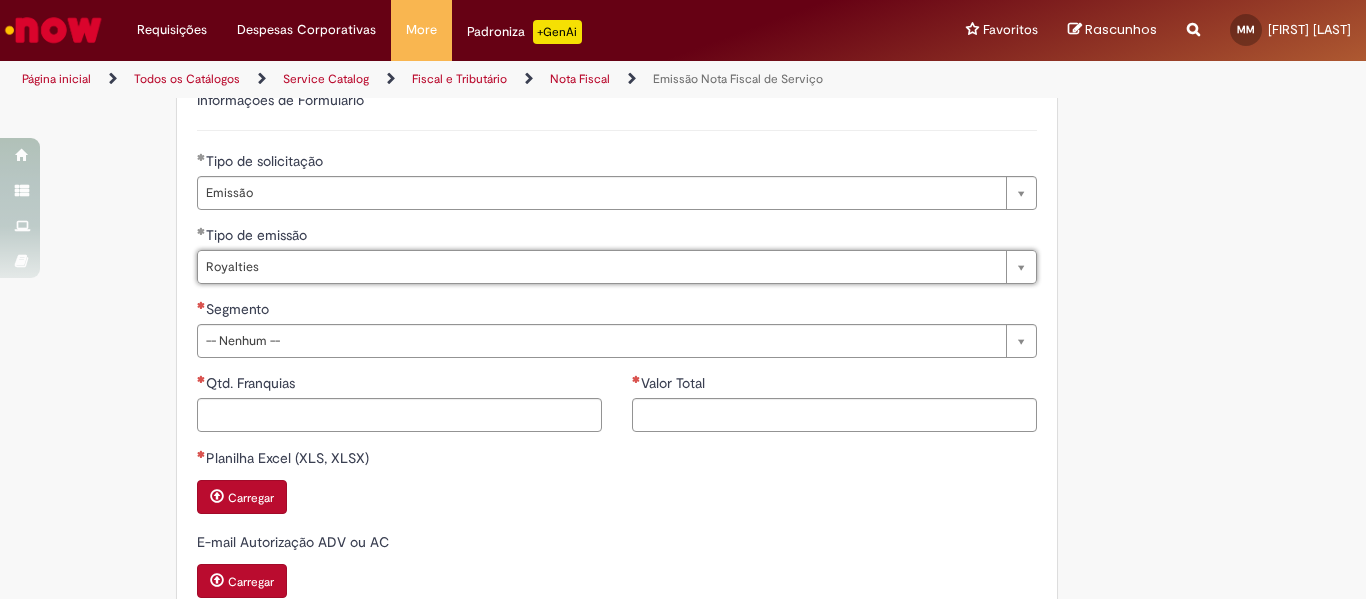 scroll, scrollTop: 0, scrollLeft: 50, axis: horizontal 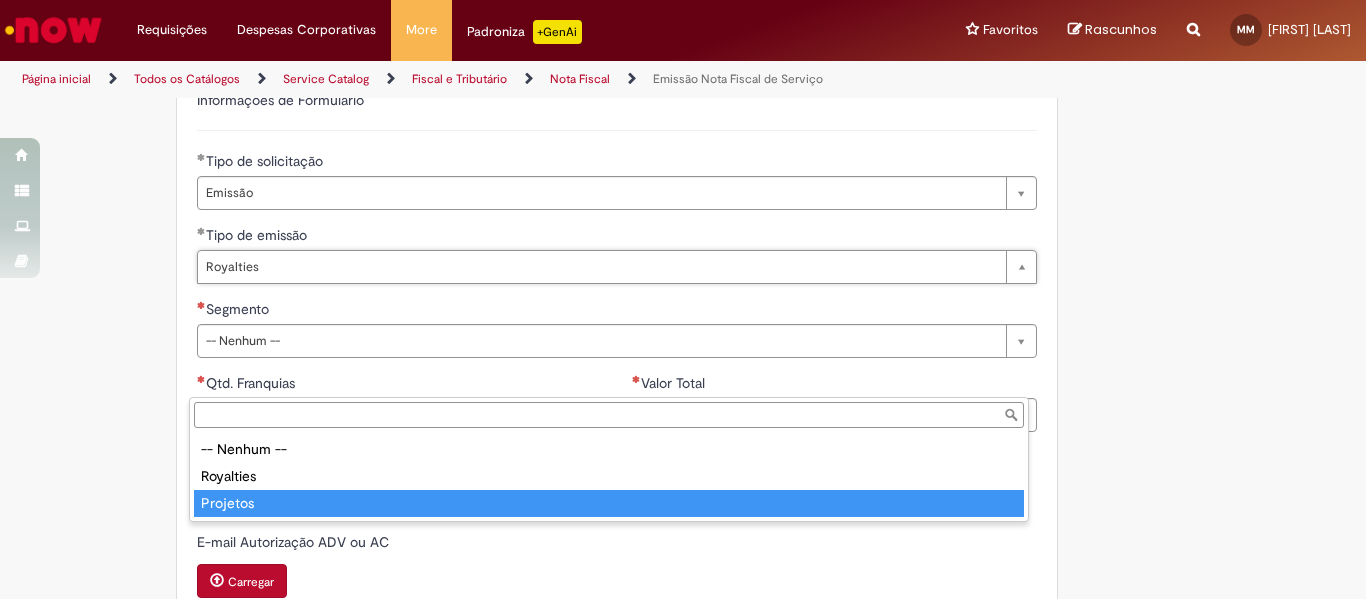 type on "********" 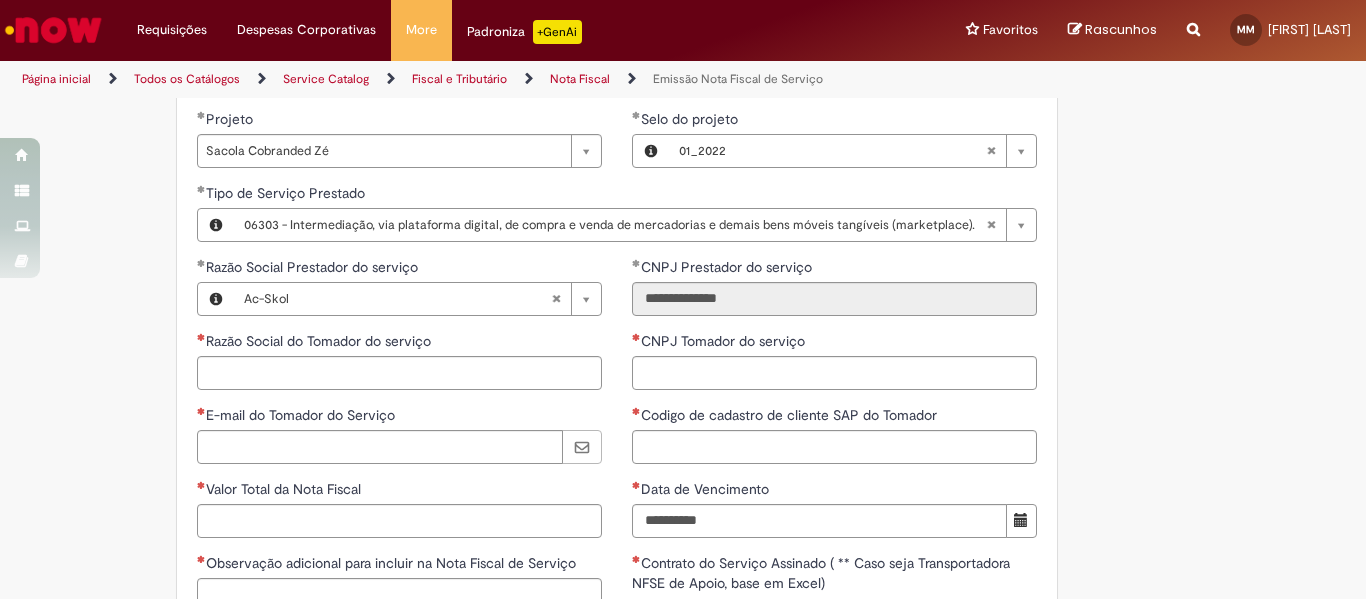 scroll, scrollTop: 1480, scrollLeft: 0, axis: vertical 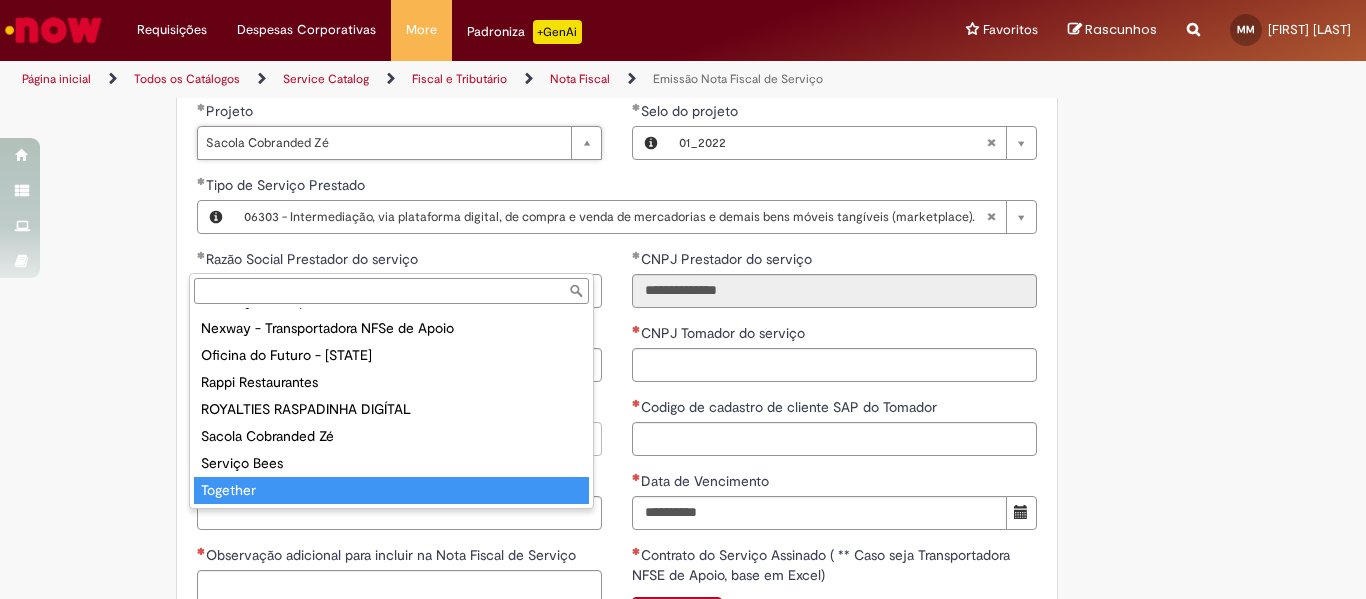 type on "********" 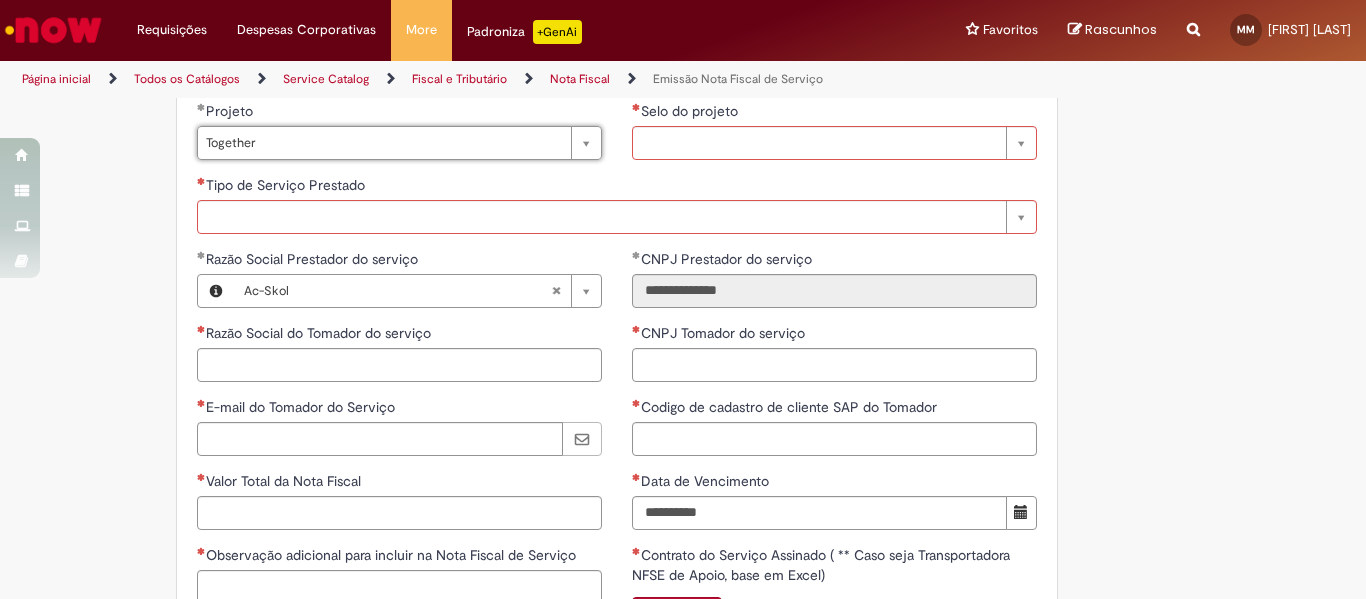 scroll, scrollTop: 0, scrollLeft: 0, axis: both 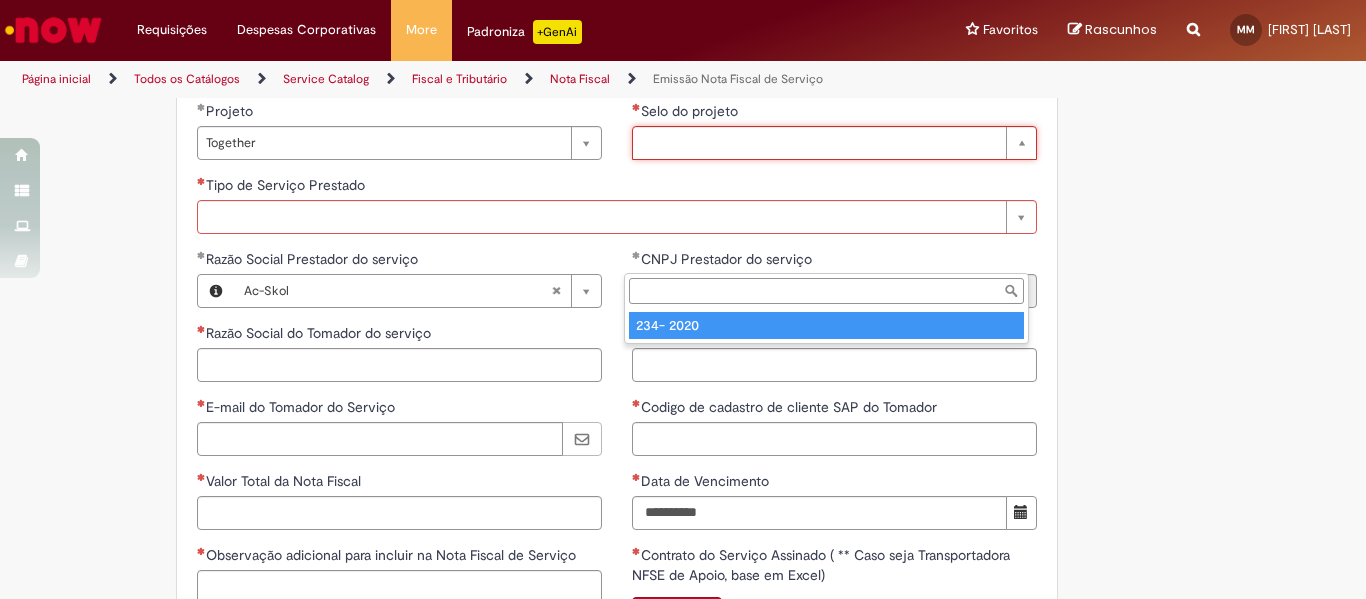 type on "*********" 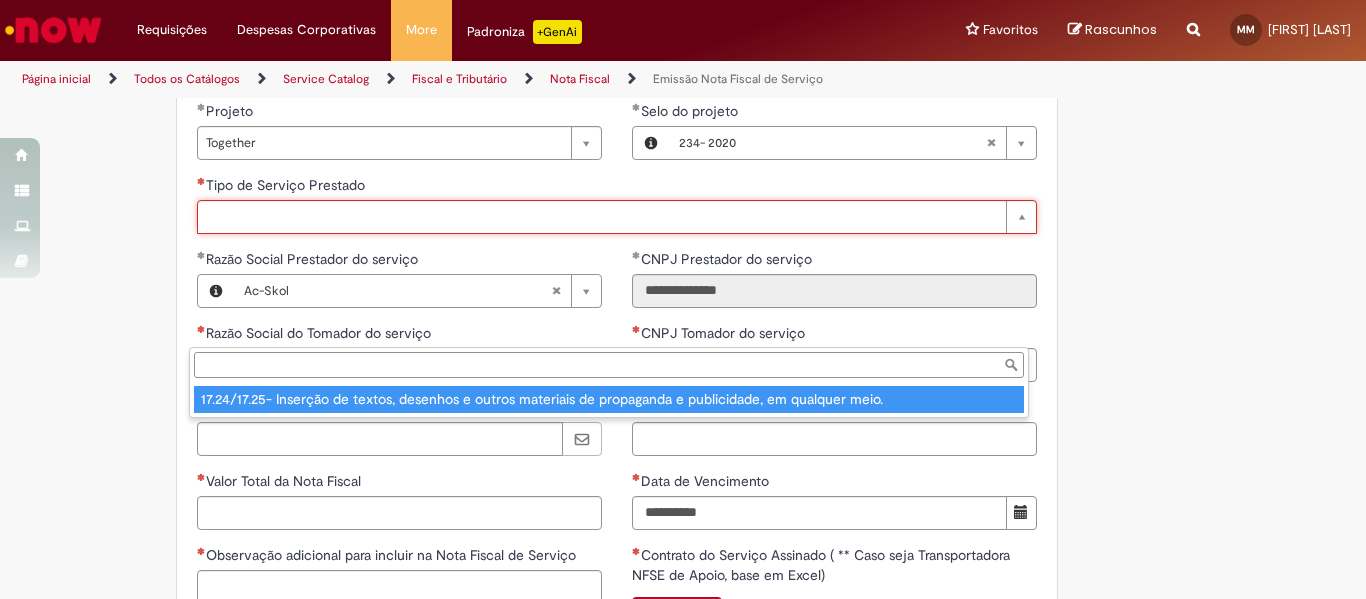 type on "**********" 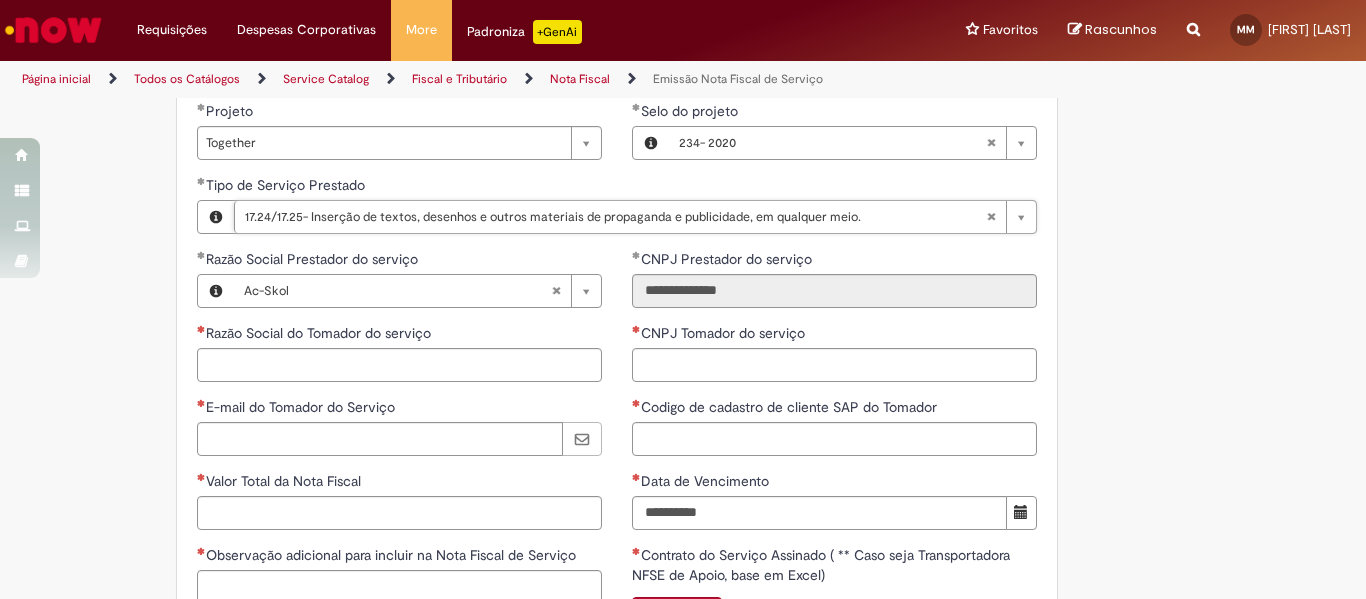 scroll, scrollTop: 1580, scrollLeft: 0, axis: vertical 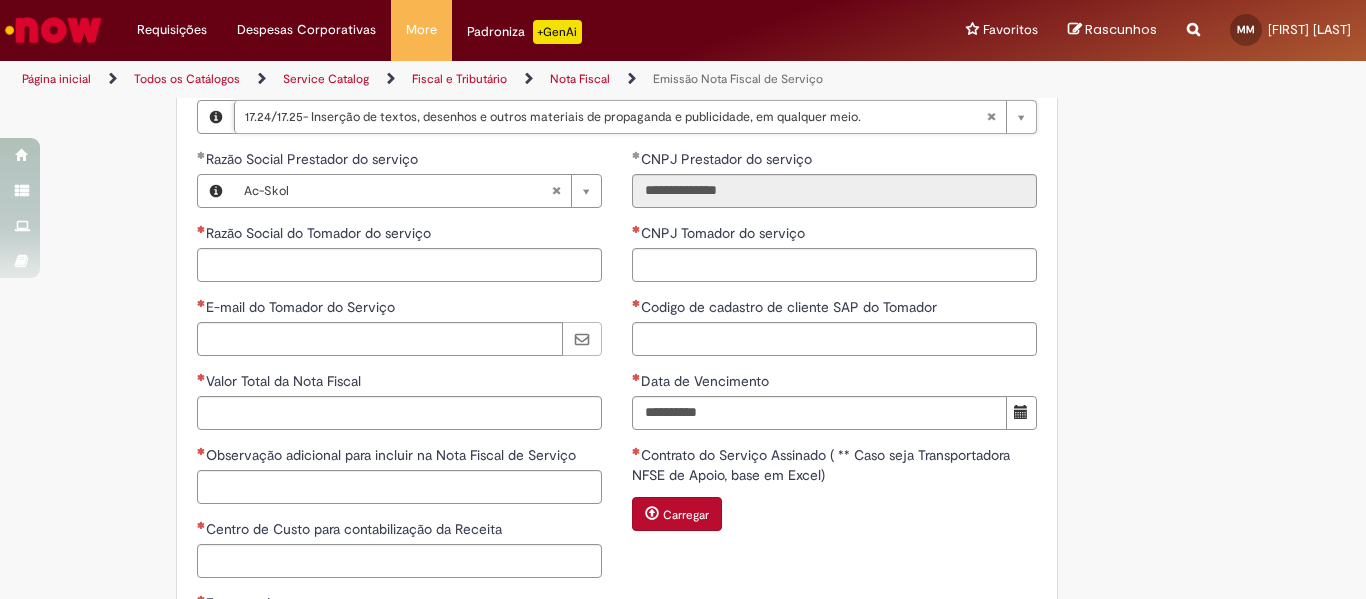 type 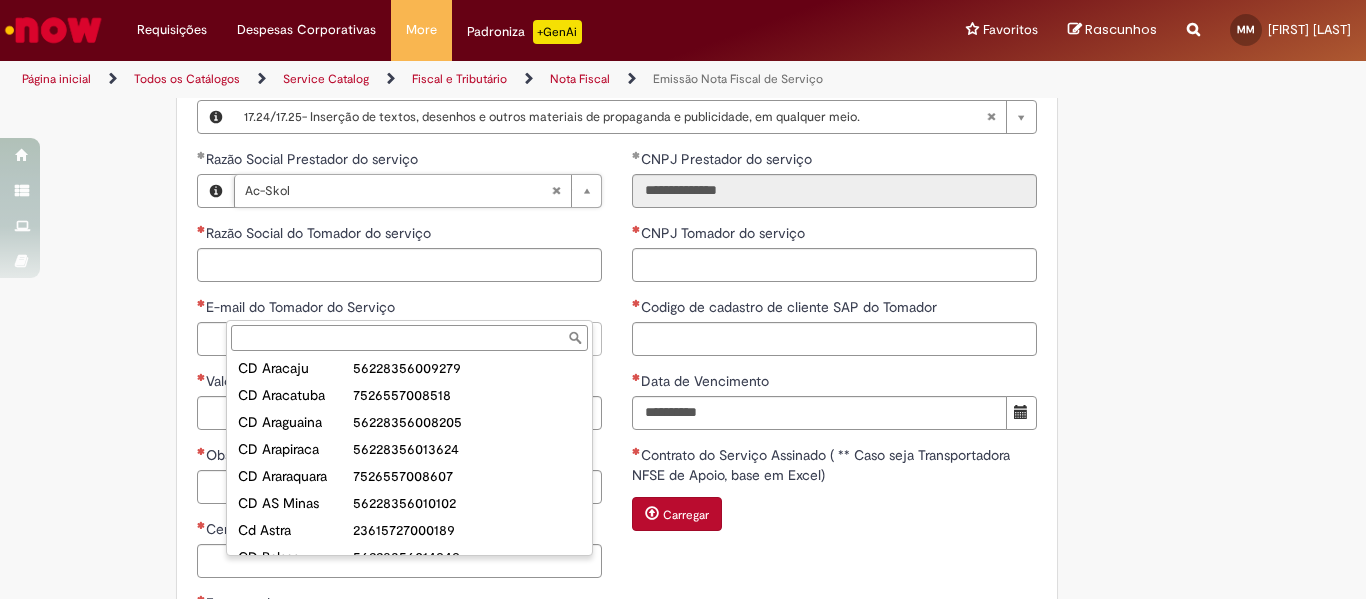 scroll, scrollTop: 2700, scrollLeft: 0, axis: vertical 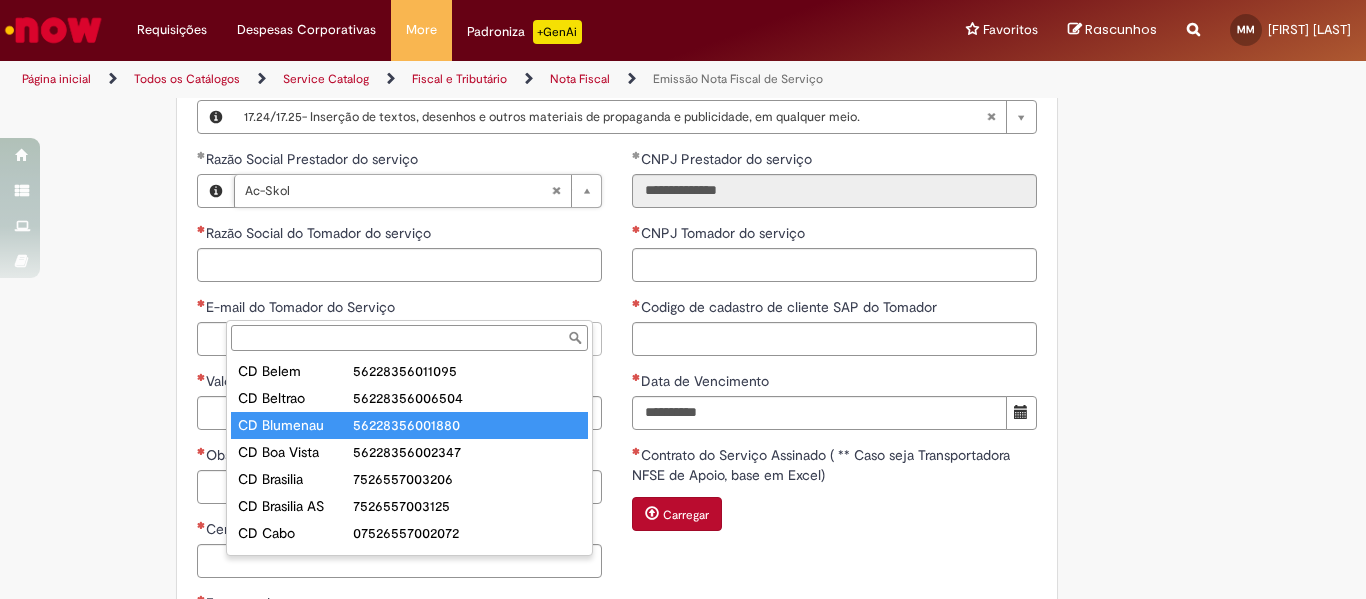 type on "**********" 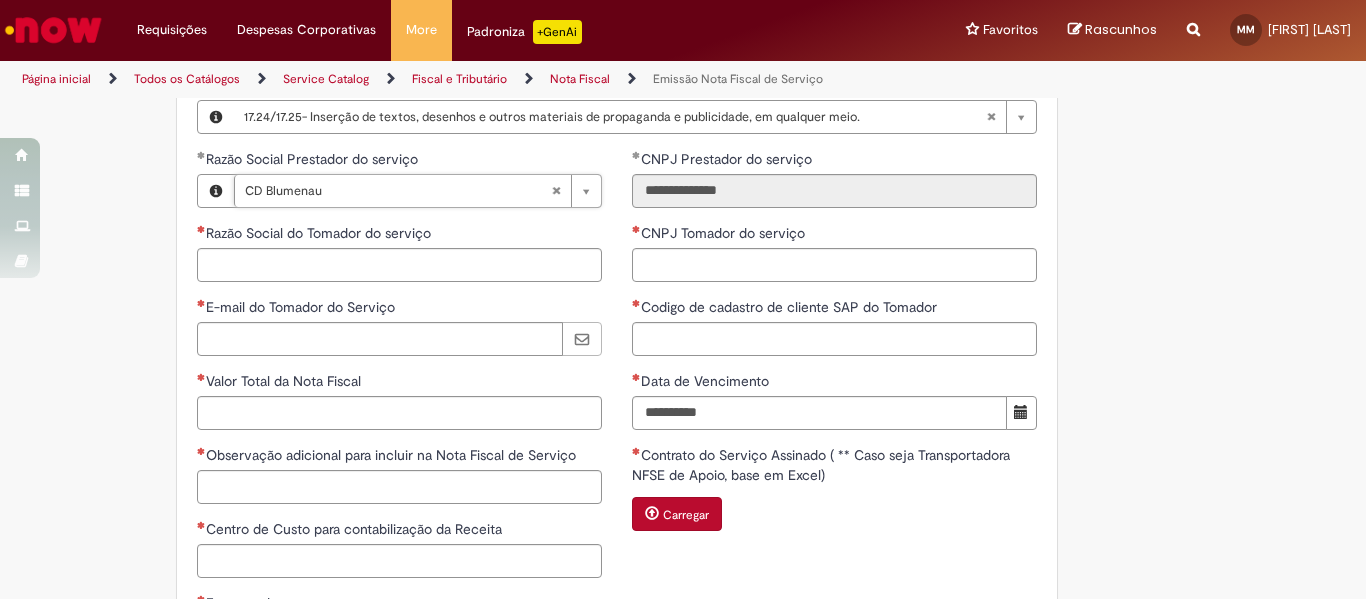 type on "**********" 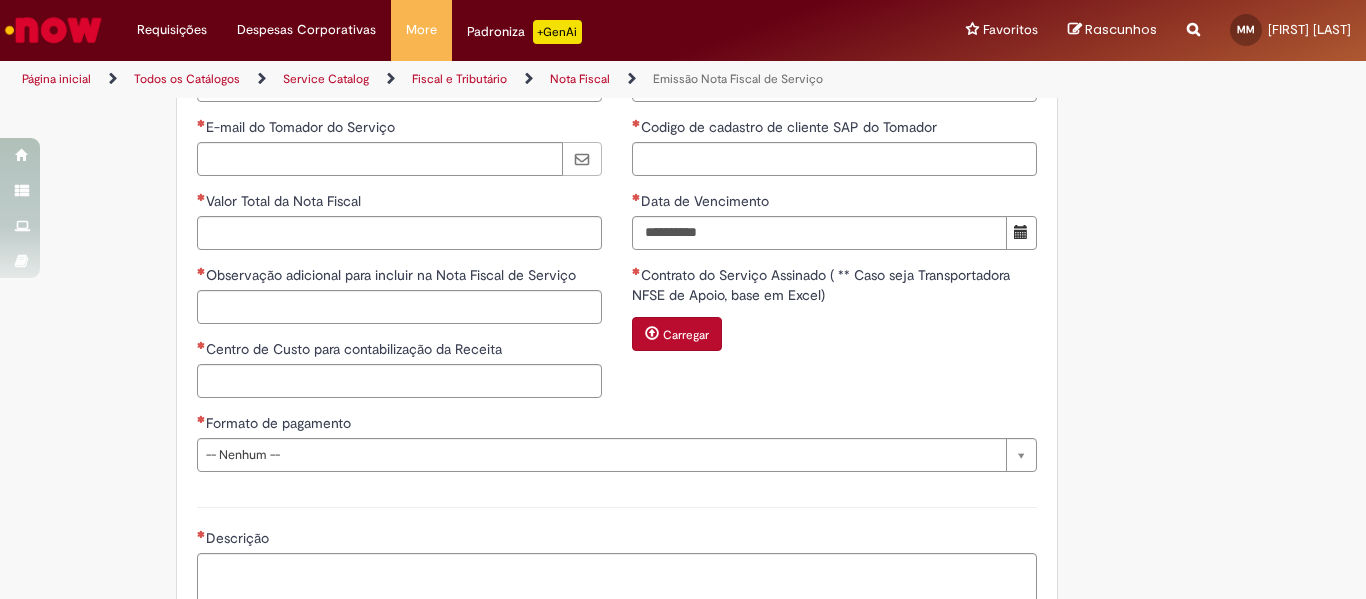 scroll, scrollTop: 1780, scrollLeft: 0, axis: vertical 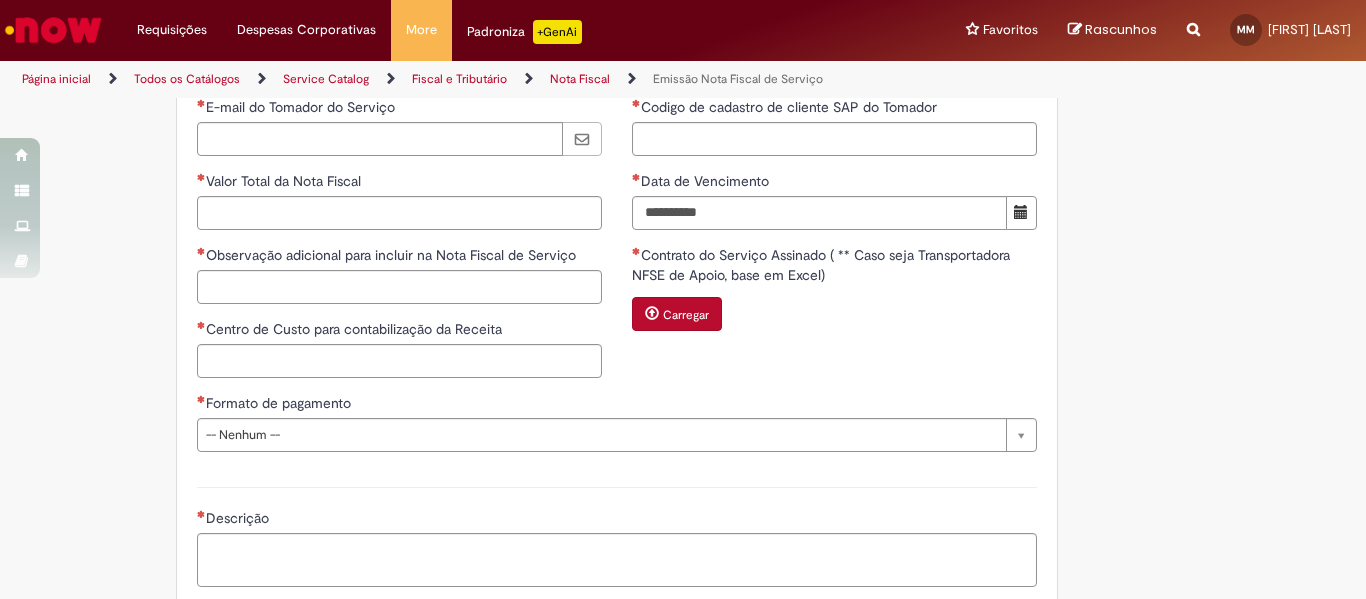 click on "Razão Social do  Tomador do serviço" at bounding box center (399, 65) 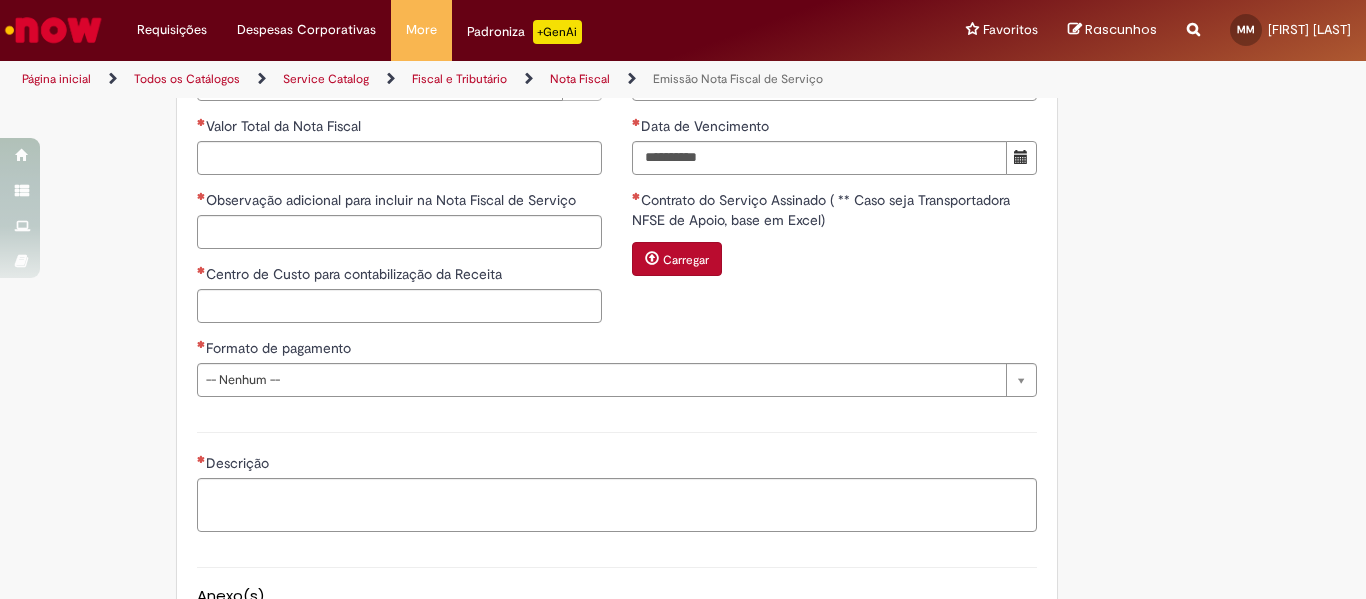 scroll, scrollTop: 1880, scrollLeft: 0, axis: vertical 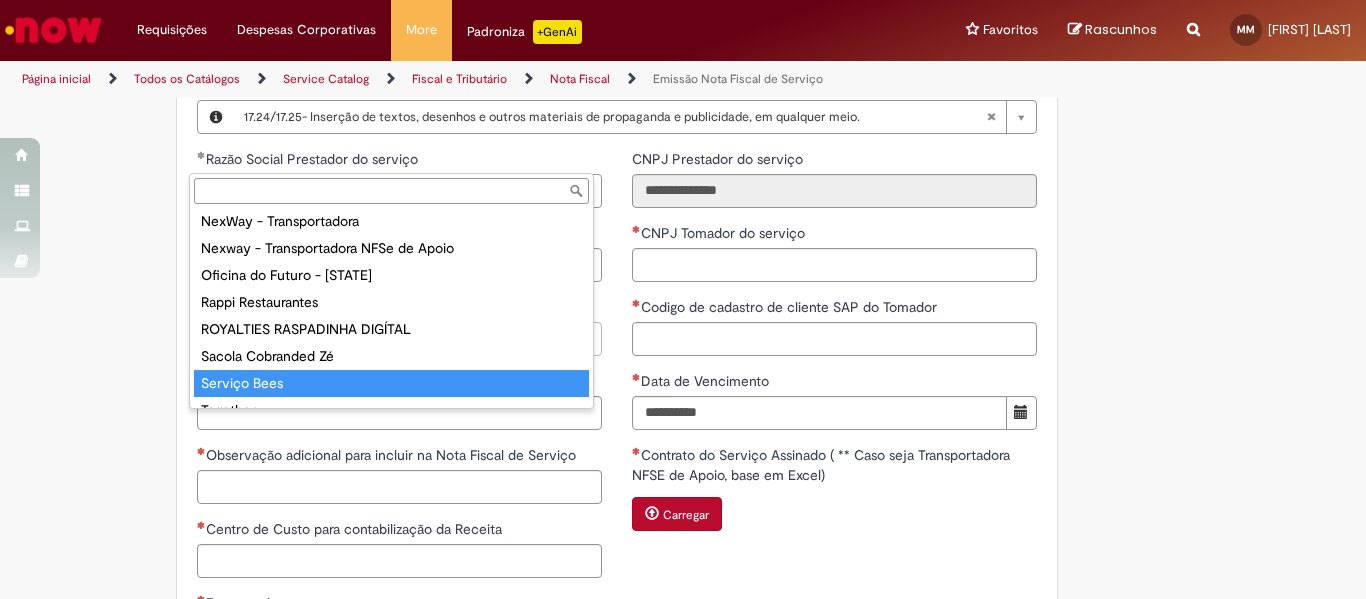 type on "**********" 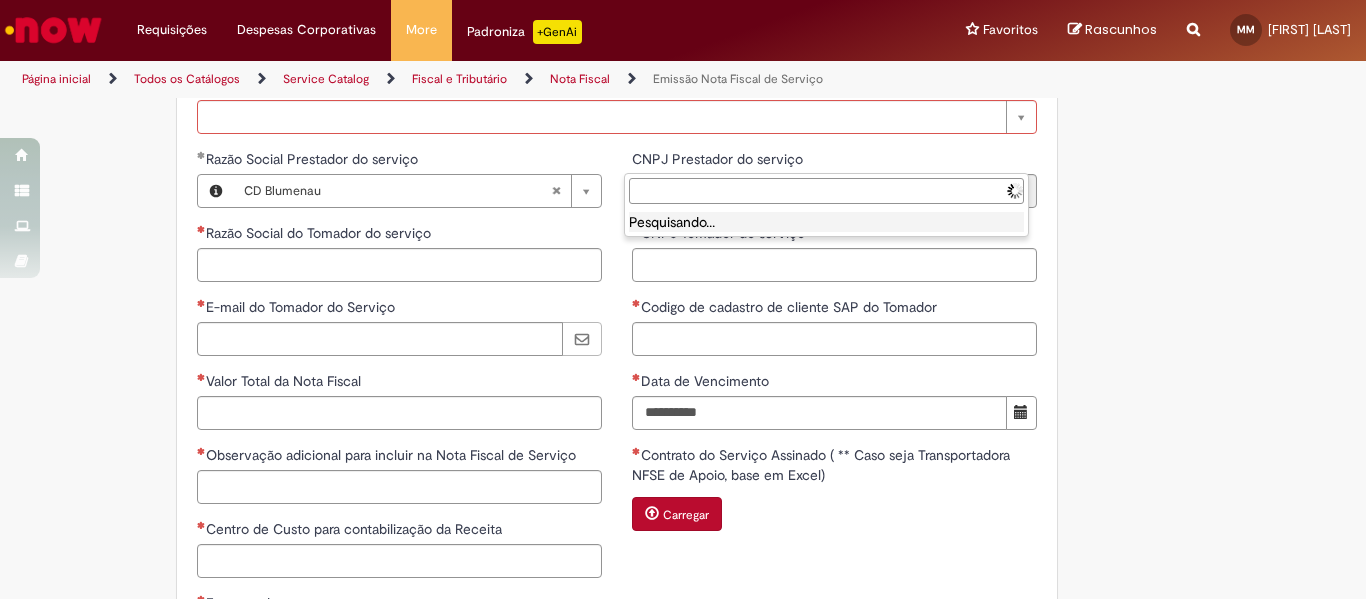 scroll, scrollTop: 0, scrollLeft: 0, axis: both 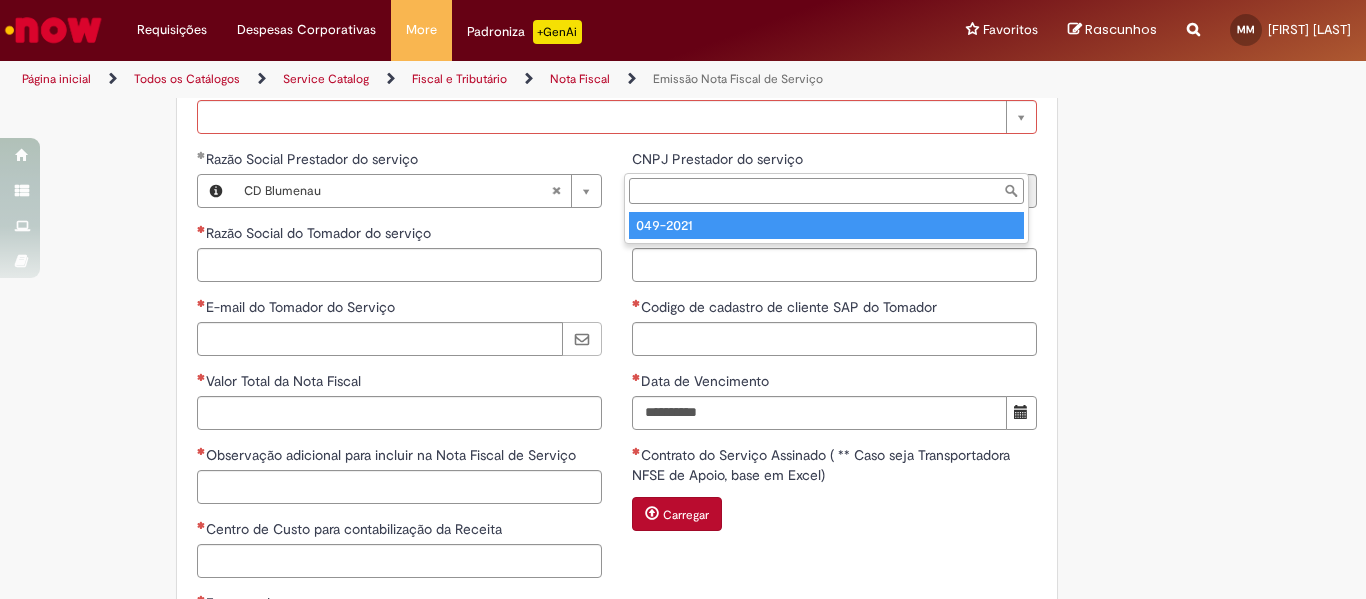type on "********" 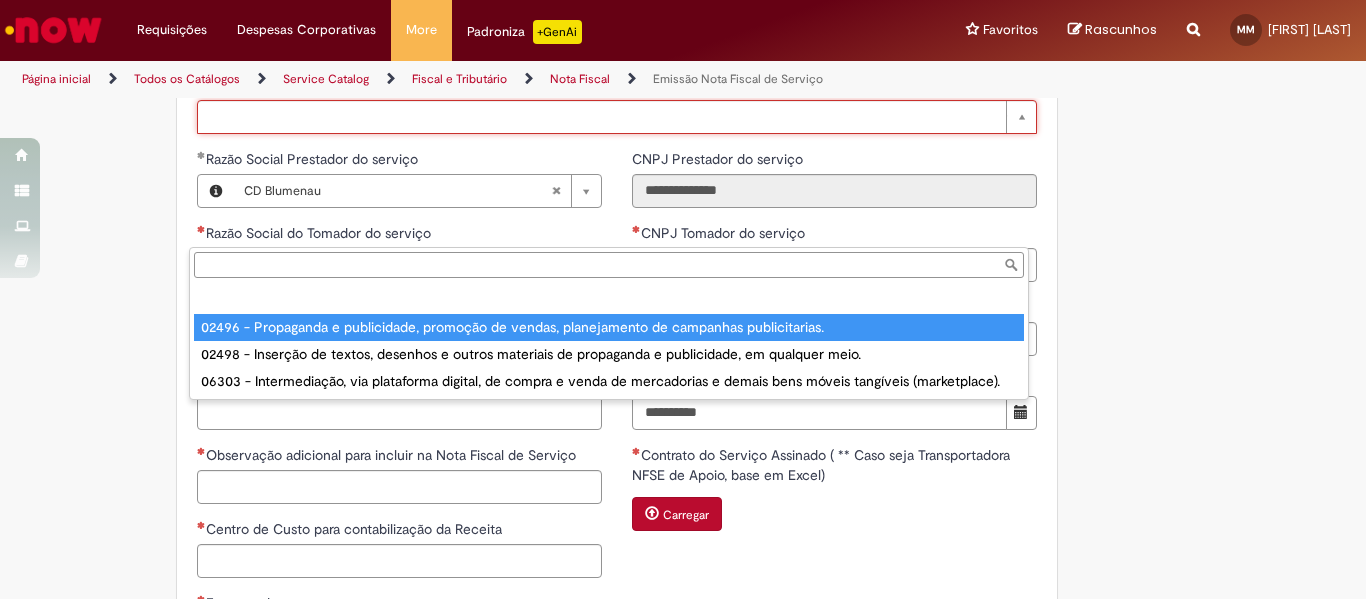 type on "**********" 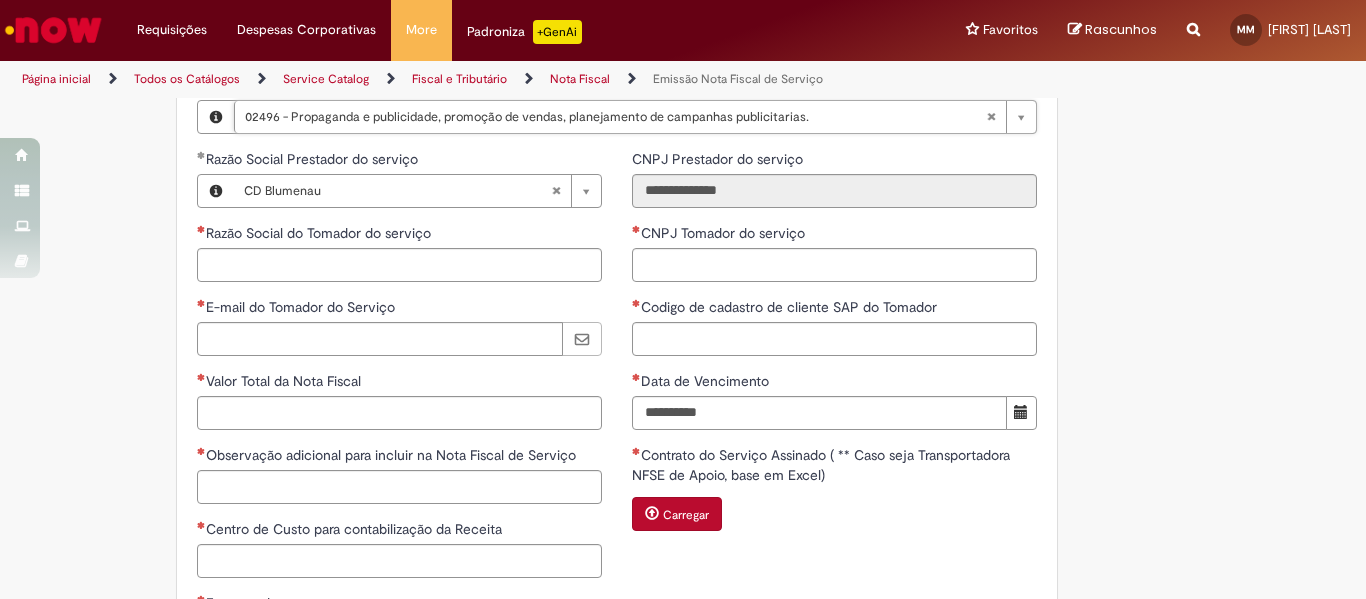 type 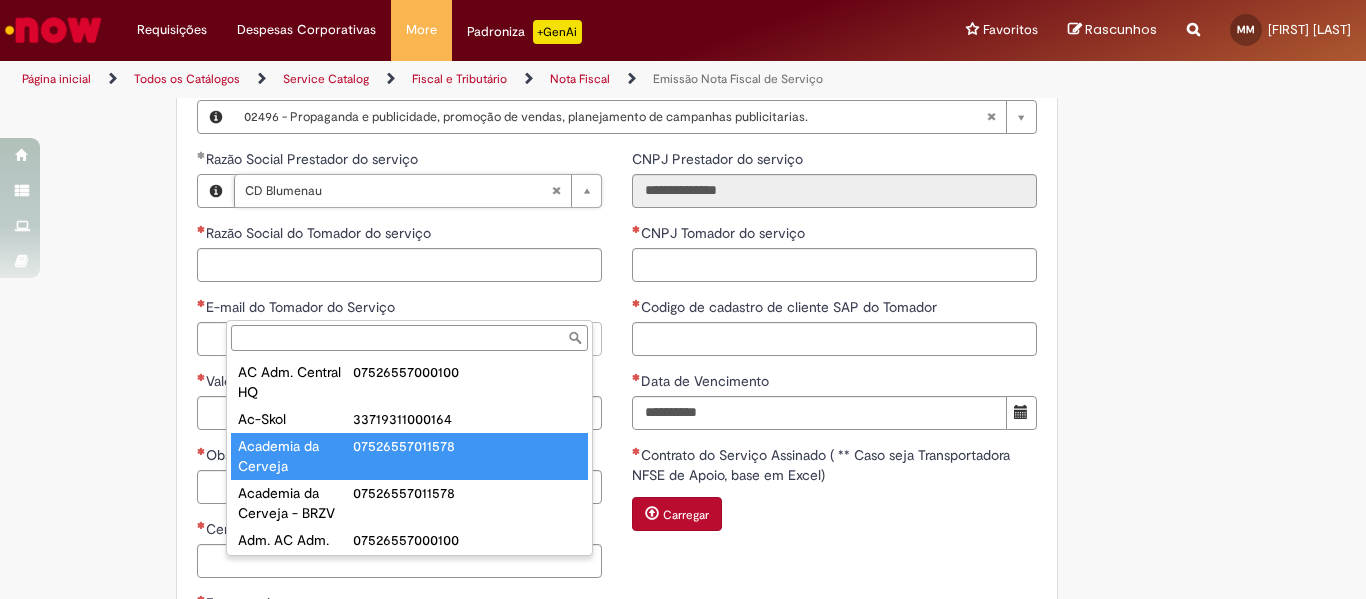 scroll, scrollTop: 200, scrollLeft: 0, axis: vertical 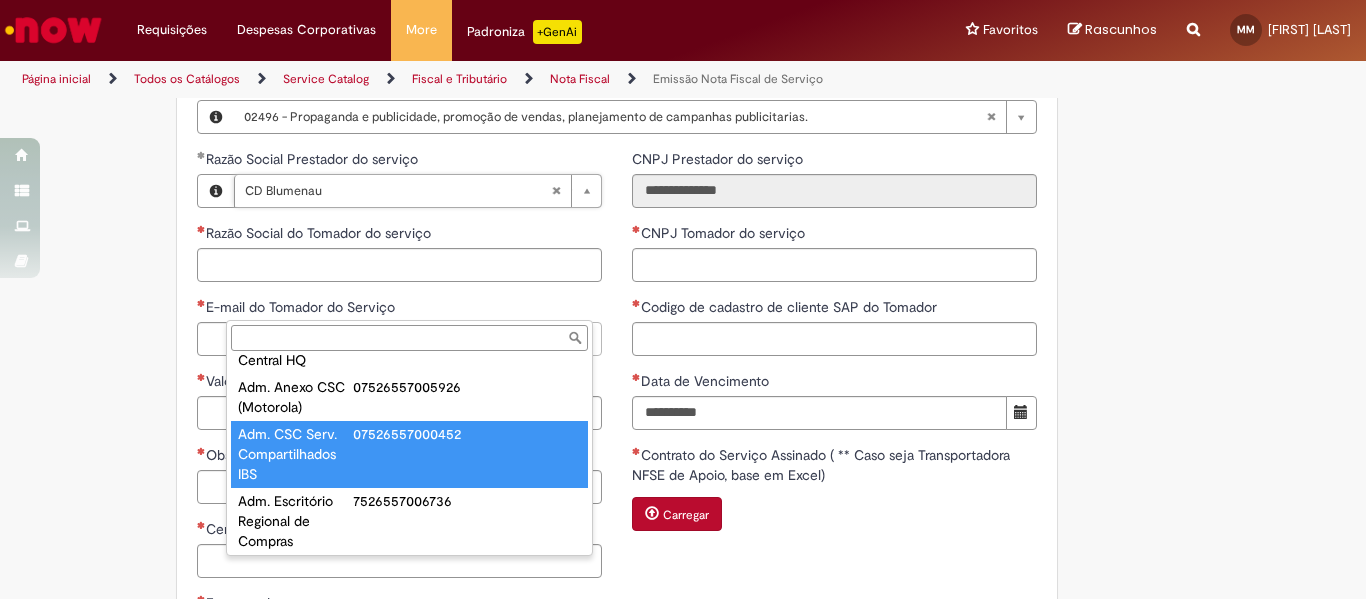 type on "**********" 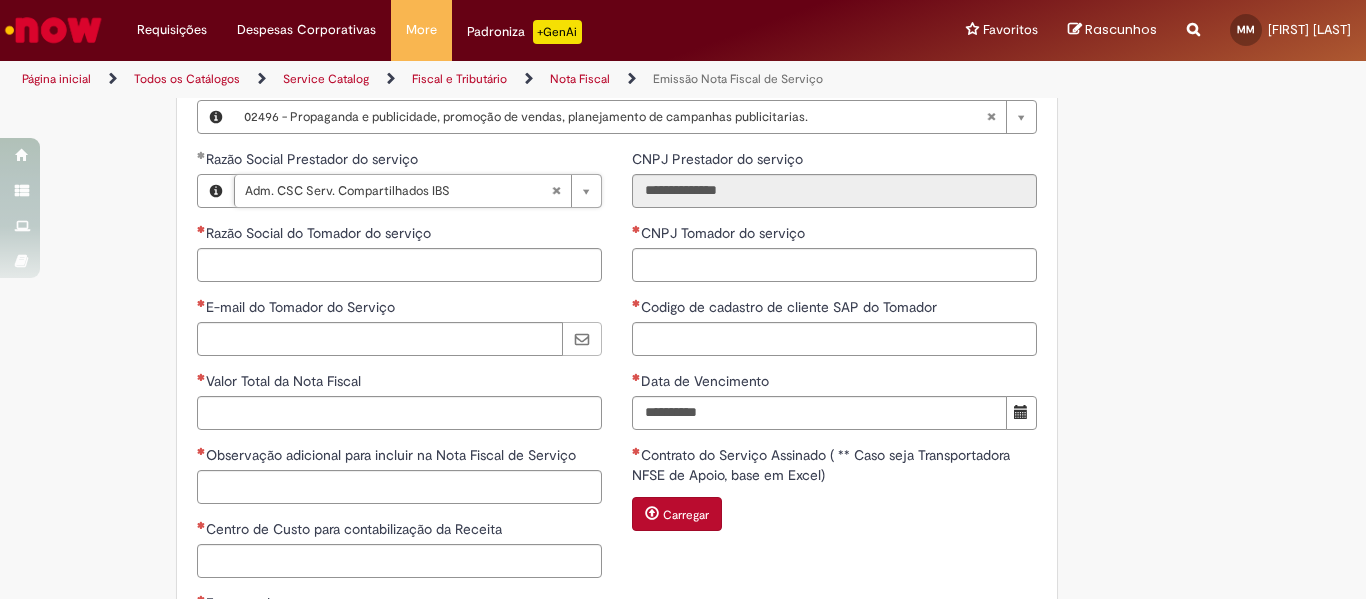type on "**********" 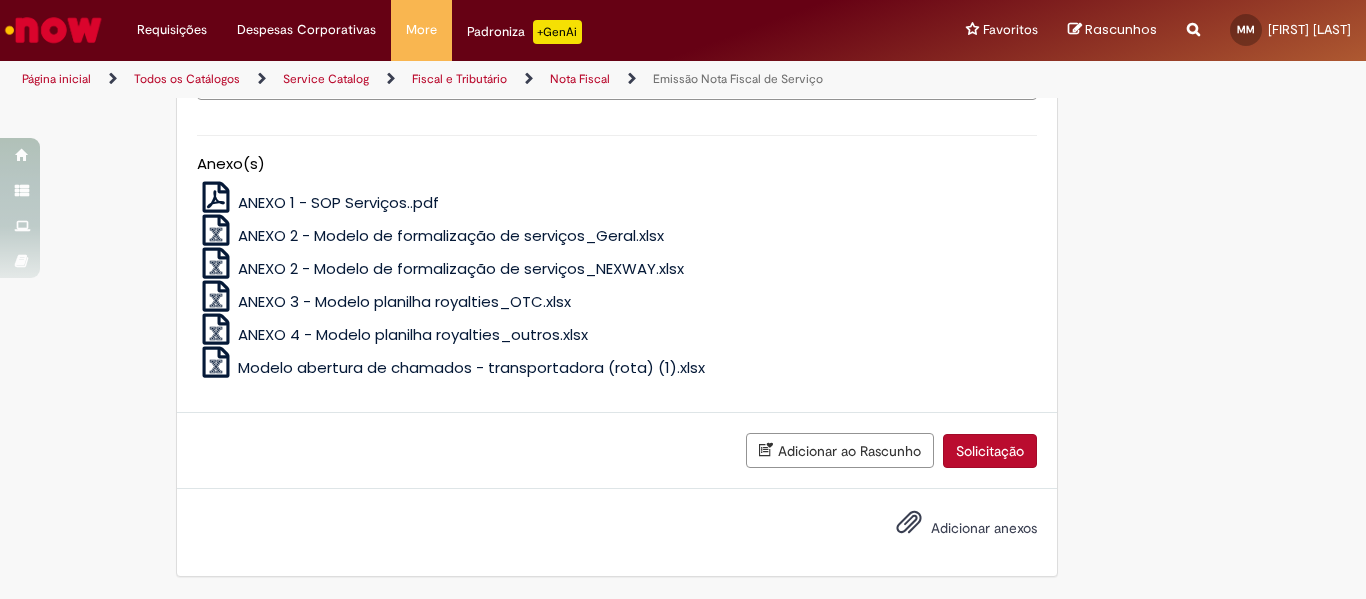 scroll, scrollTop: 2380, scrollLeft: 0, axis: vertical 